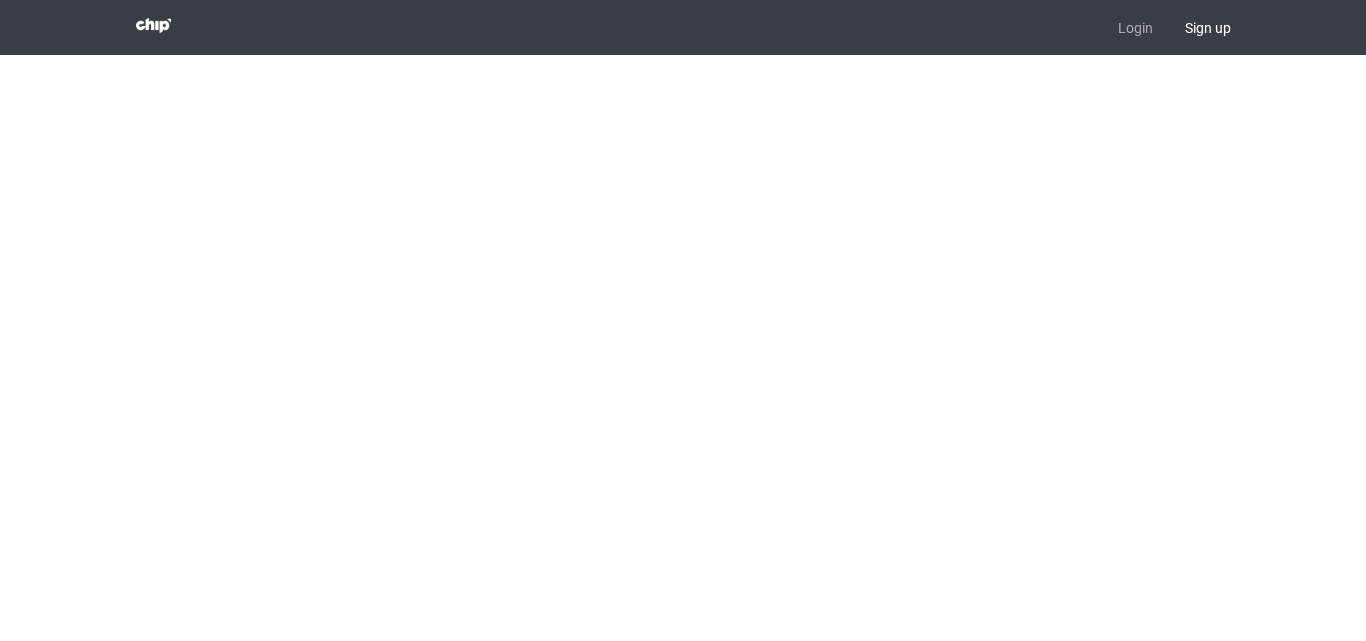 scroll, scrollTop: 0, scrollLeft: 0, axis: both 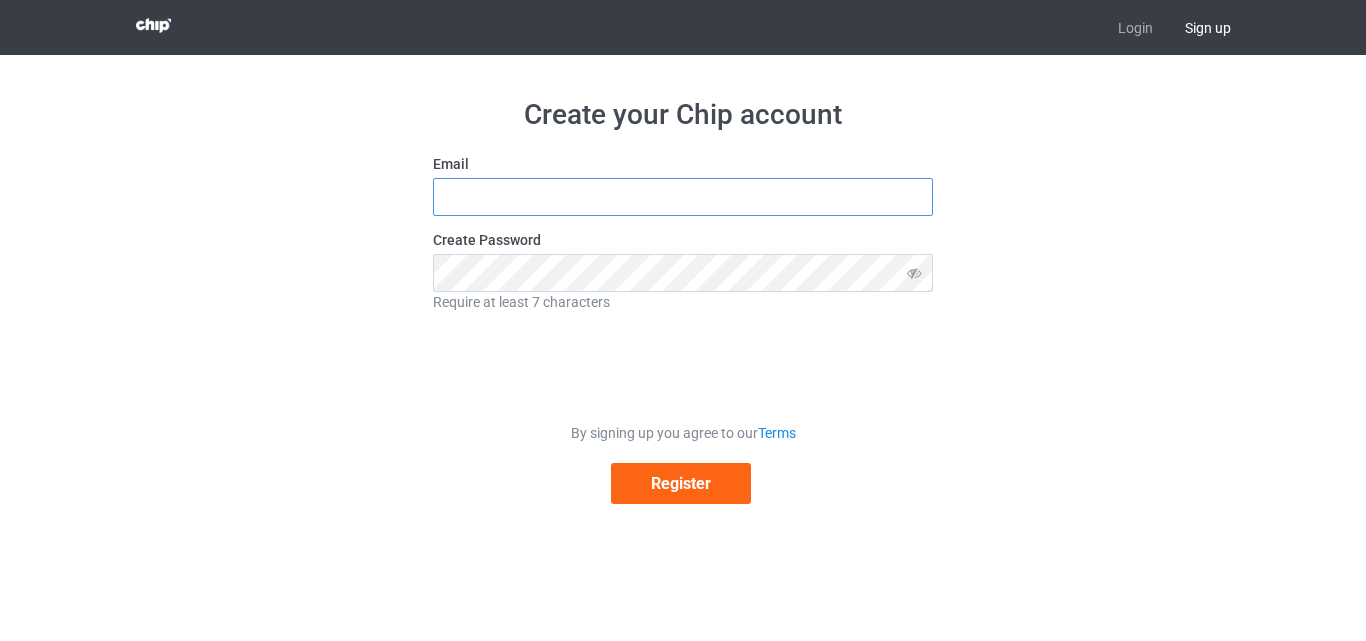 click at bounding box center [683, 197] 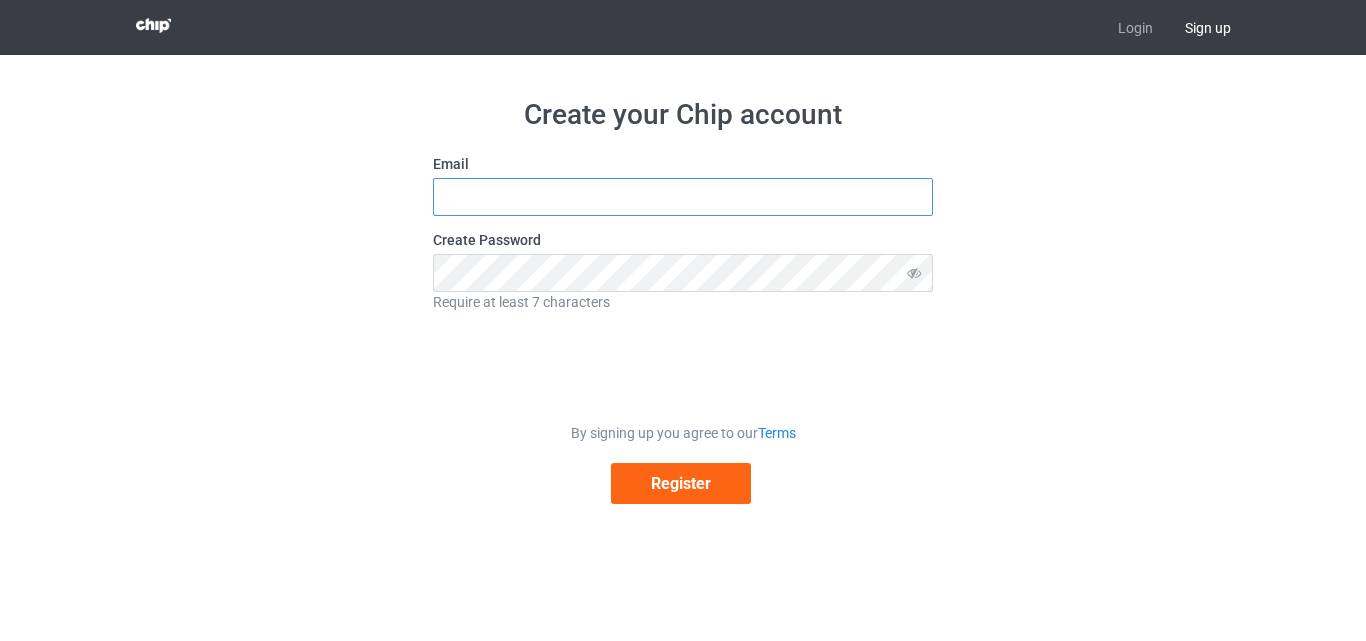 type on "[EMAIL_ADDRESS][DOMAIN_NAME]" 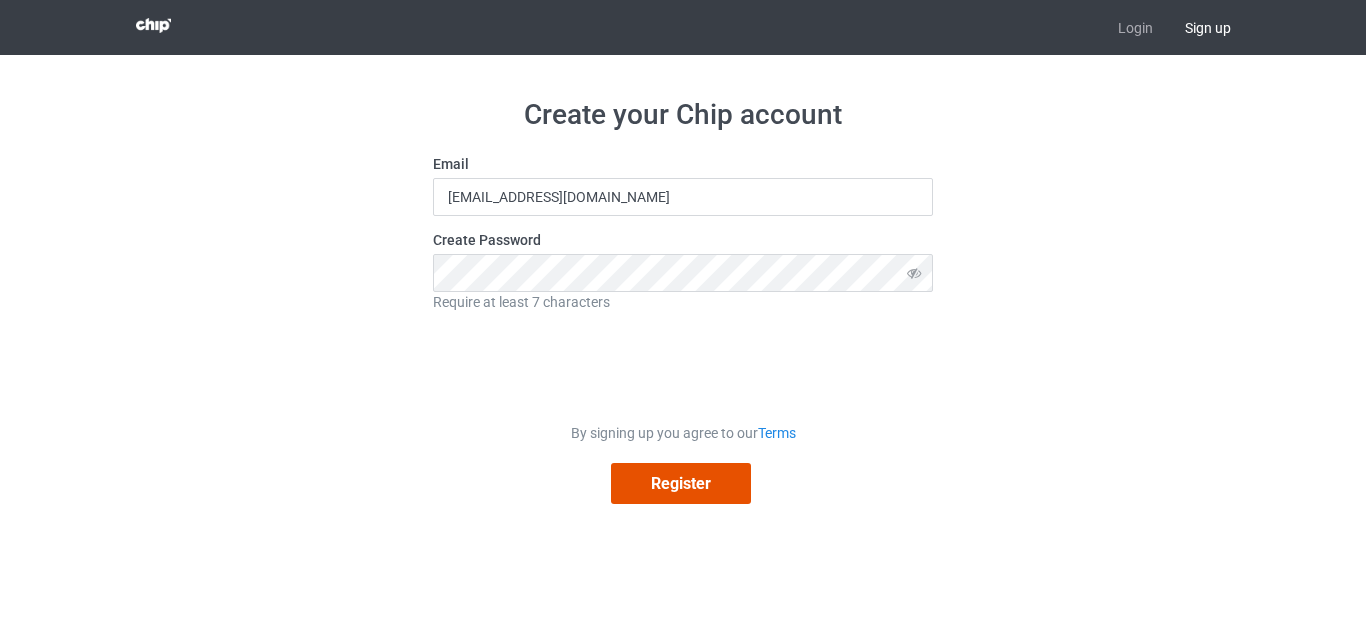 click on "Register" at bounding box center (681, 483) 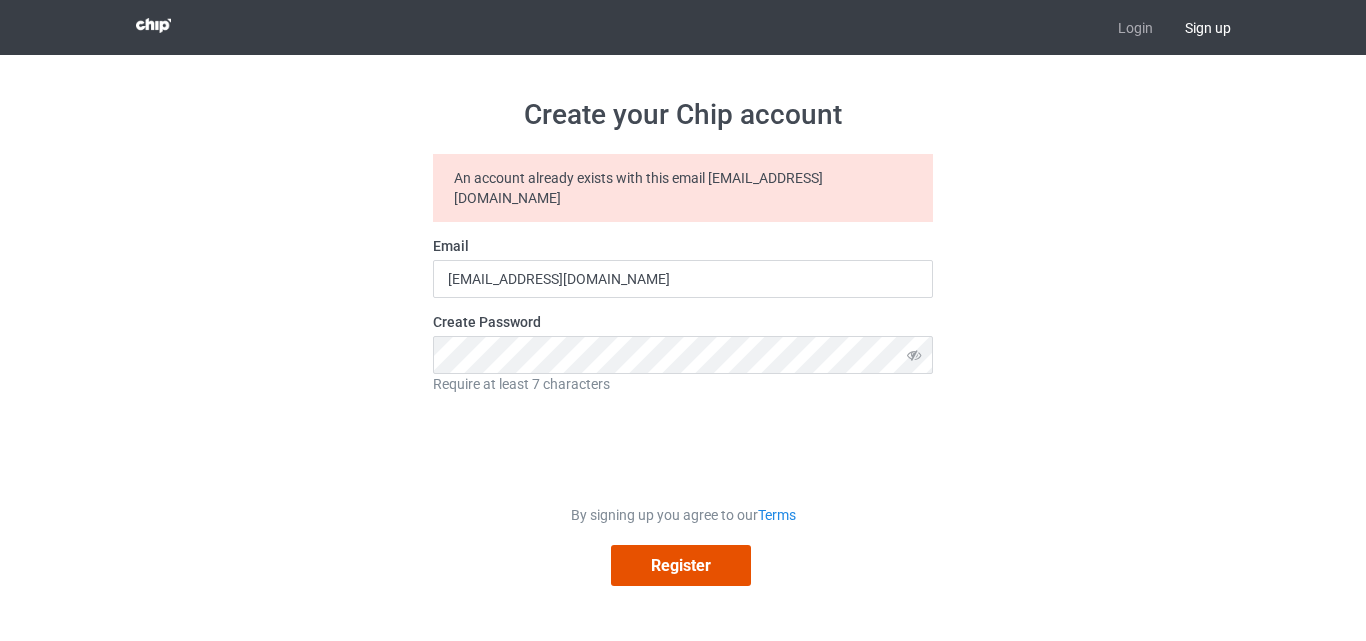 click on "Register" at bounding box center [681, 565] 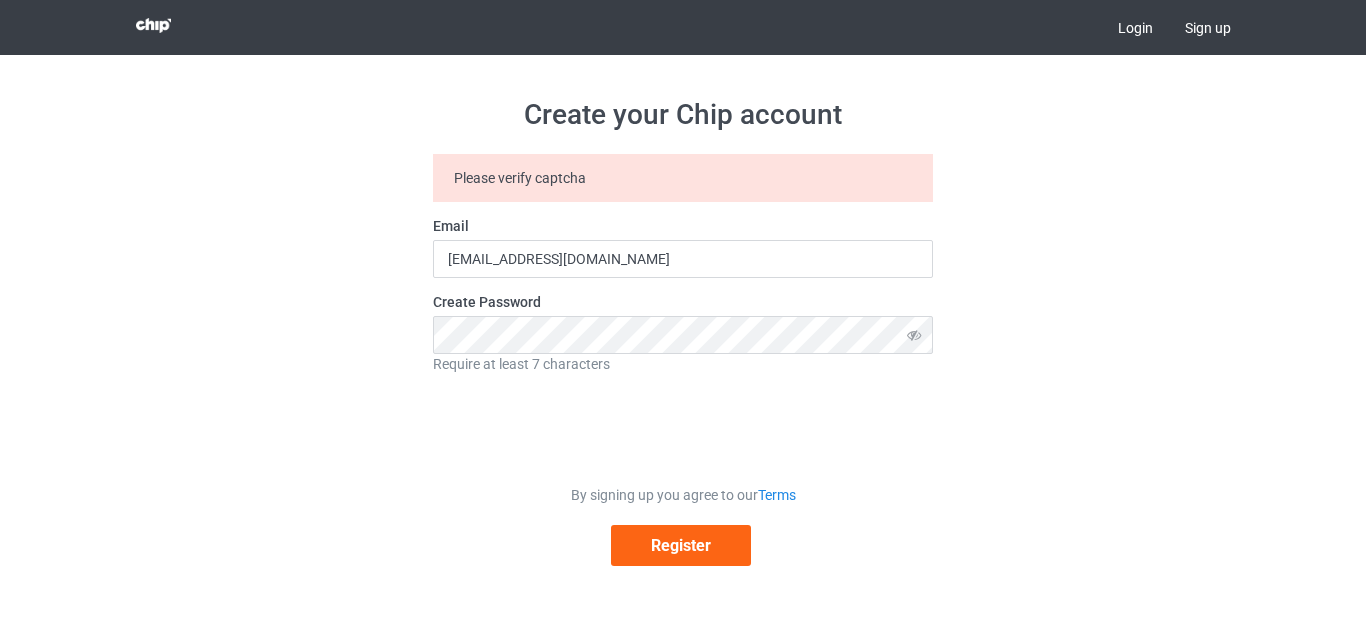 click on "Login" at bounding box center [1135, 27] 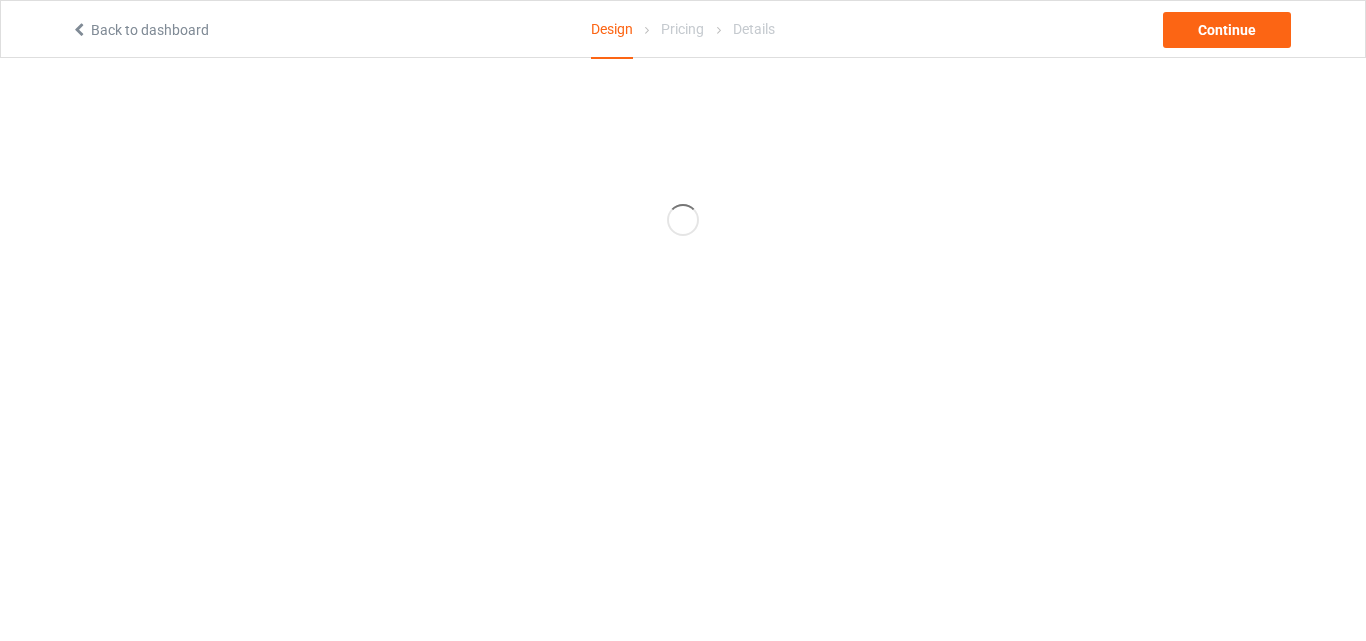 scroll, scrollTop: 0, scrollLeft: 0, axis: both 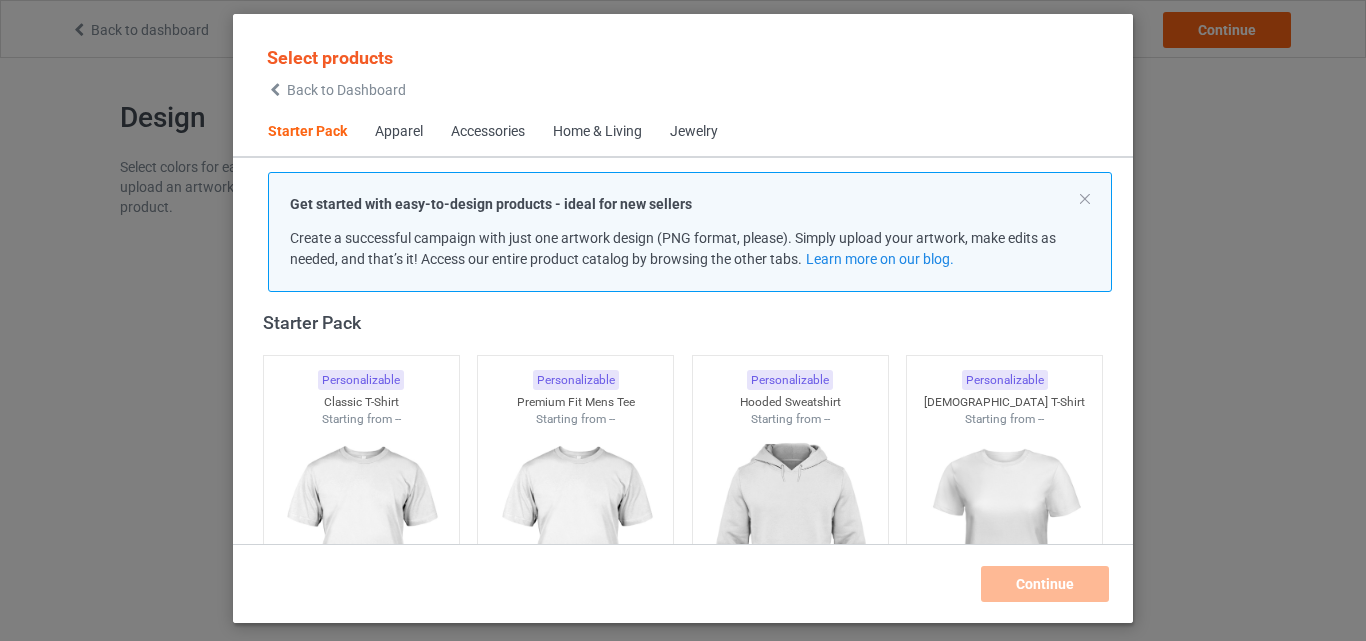 click on "Personalizable Ladies T-Shirt Starting from   --" at bounding box center [1004, 509] 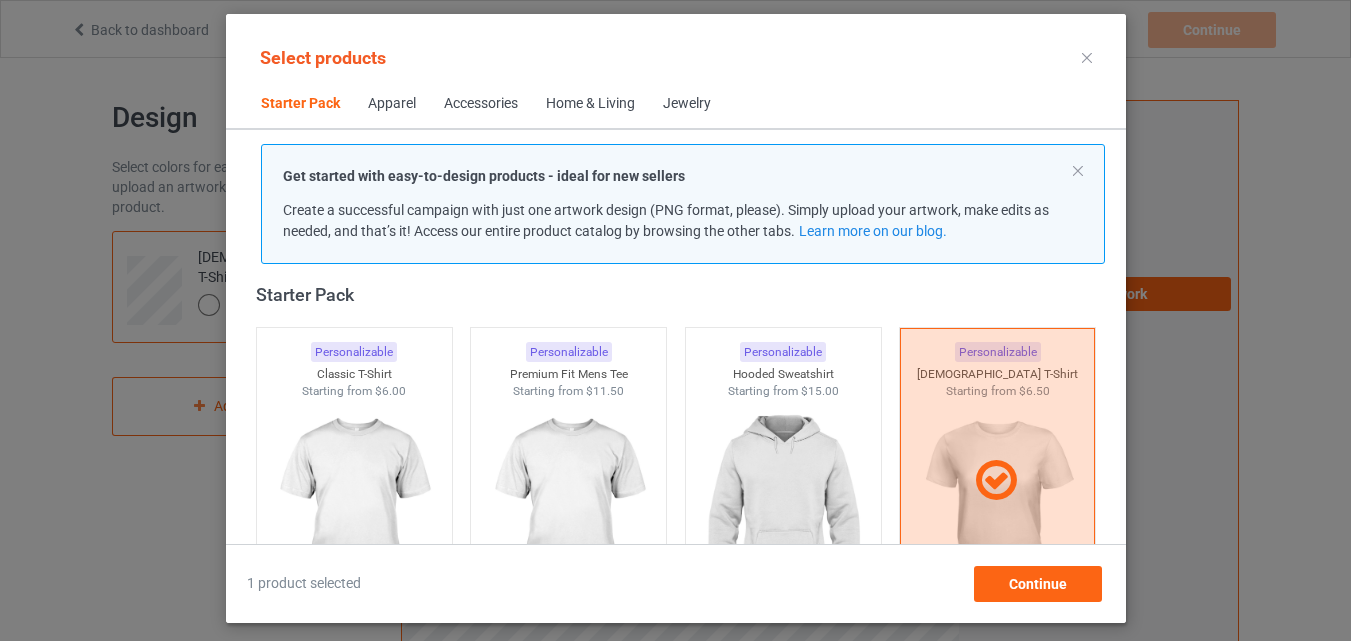 scroll, scrollTop: 254, scrollLeft: 0, axis: vertical 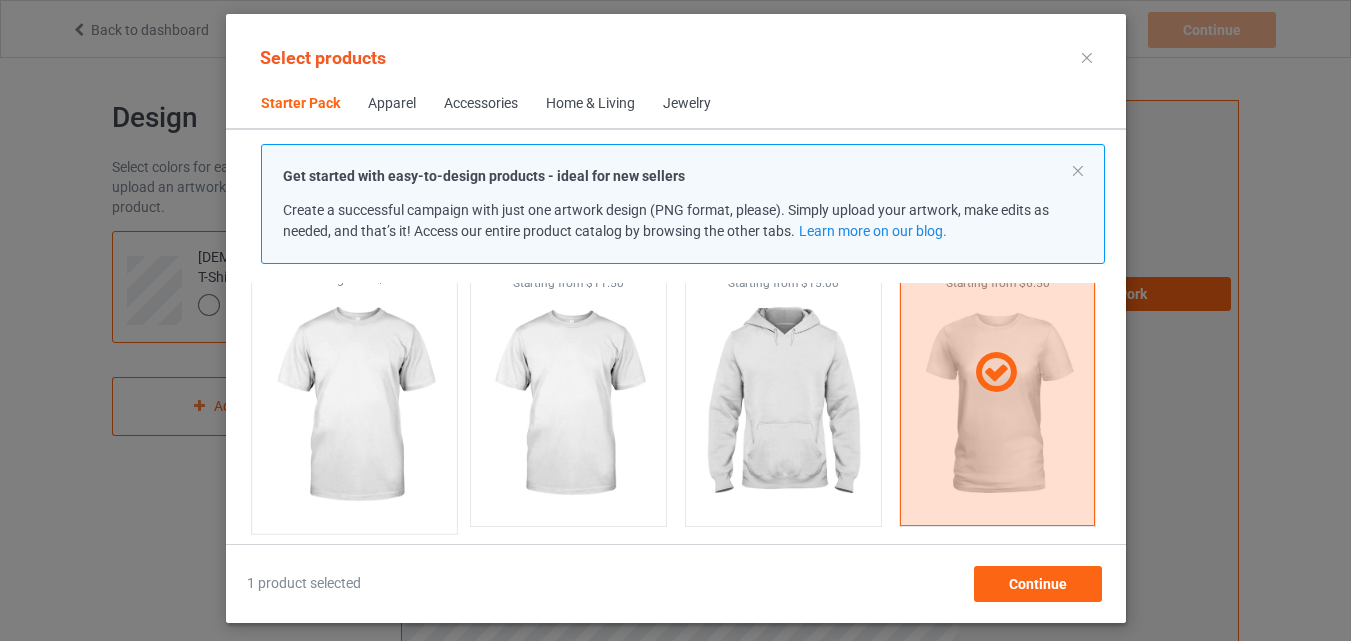 click at bounding box center [354, 405] 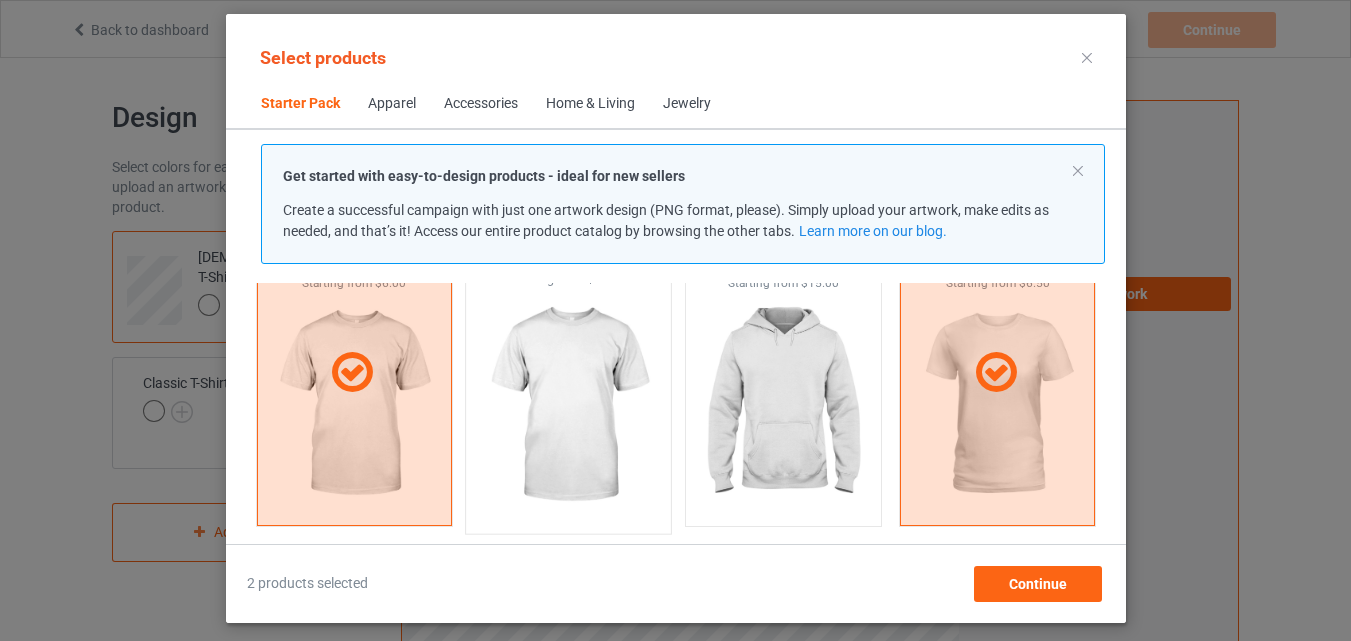 click at bounding box center (568, 405) 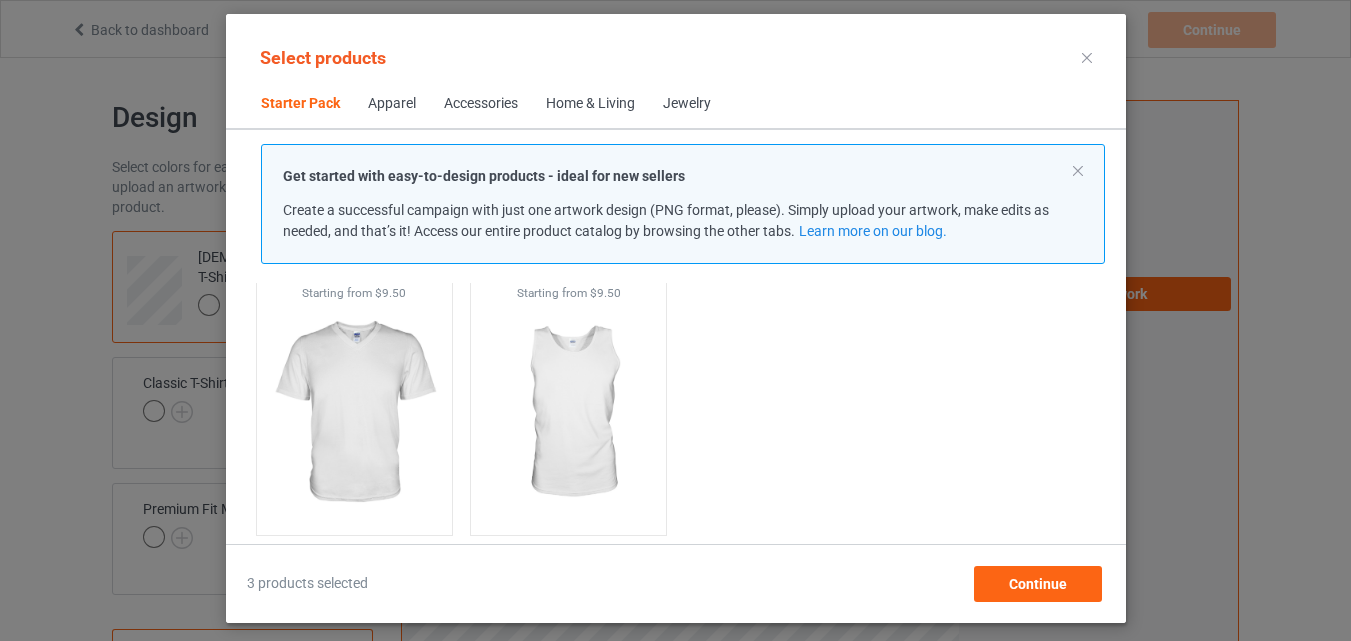scroll, scrollTop: 454, scrollLeft: 0, axis: vertical 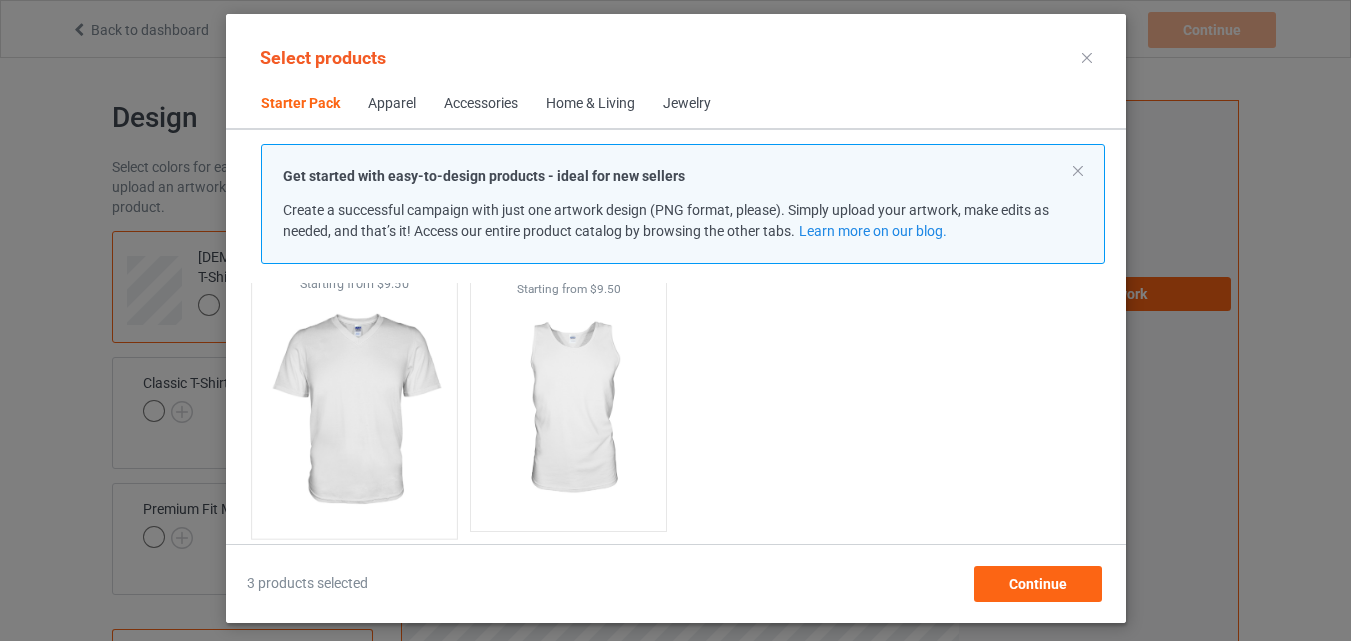 click at bounding box center (354, 410) 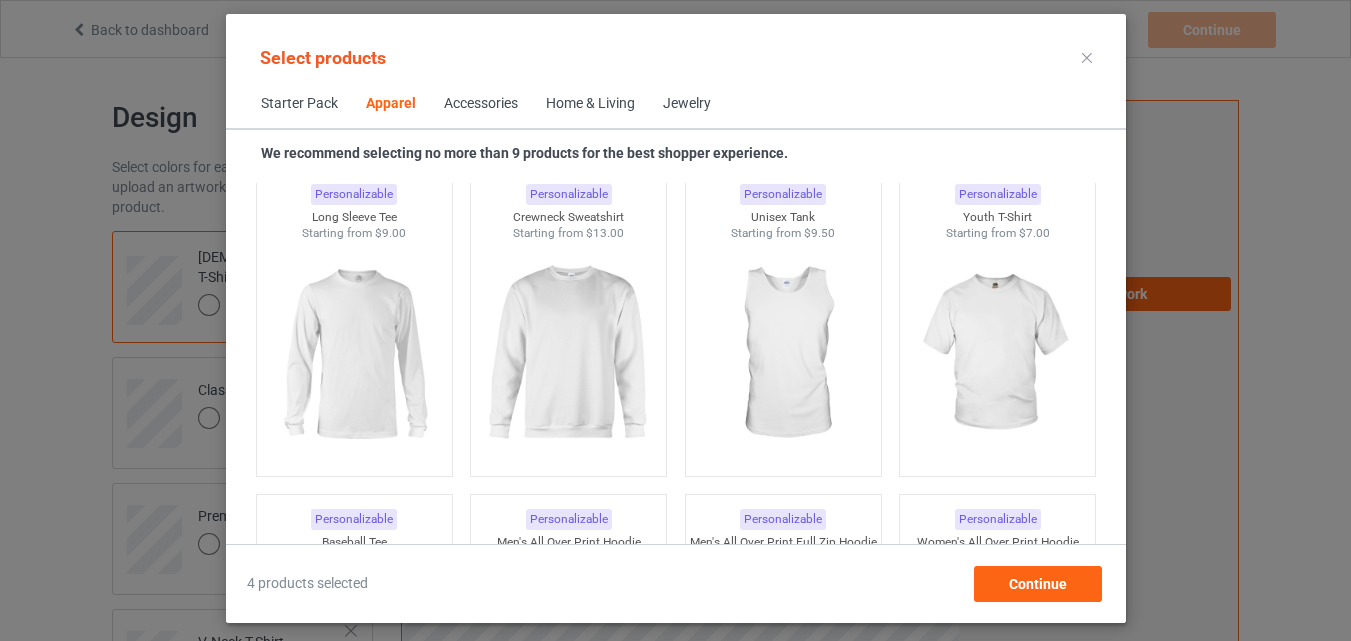 scroll, scrollTop: 1494, scrollLeft: 0, axis: vertical 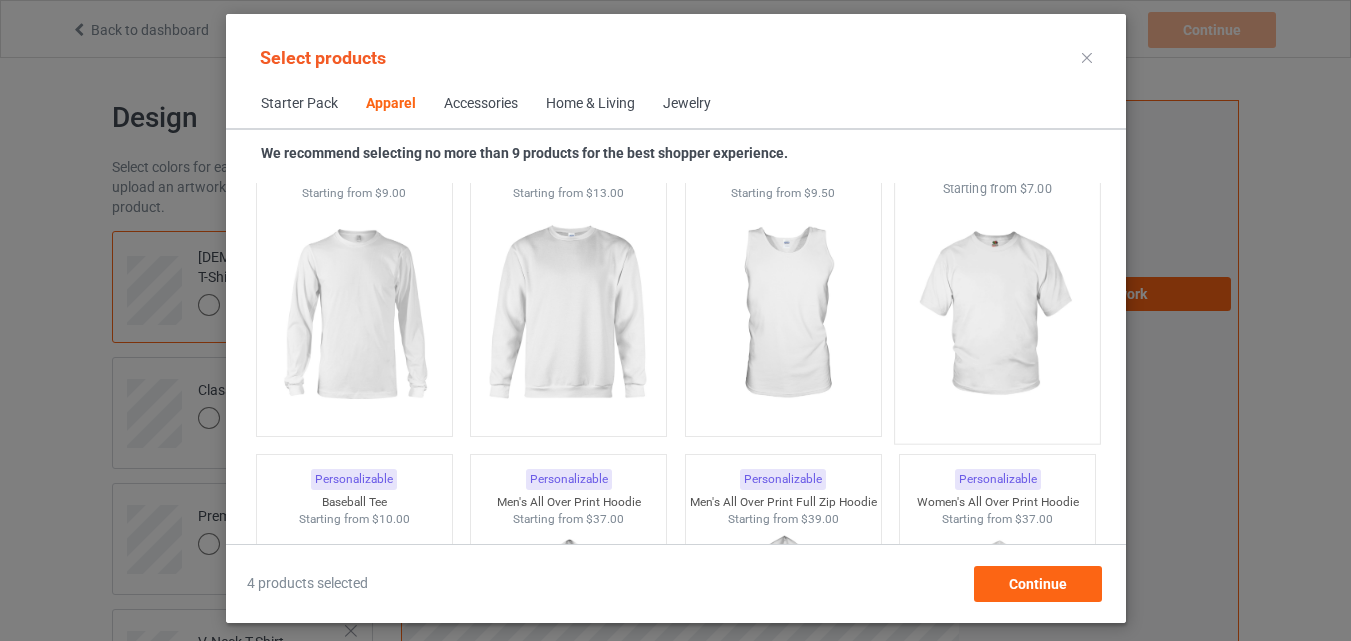 click at bounding box center (997, 315) 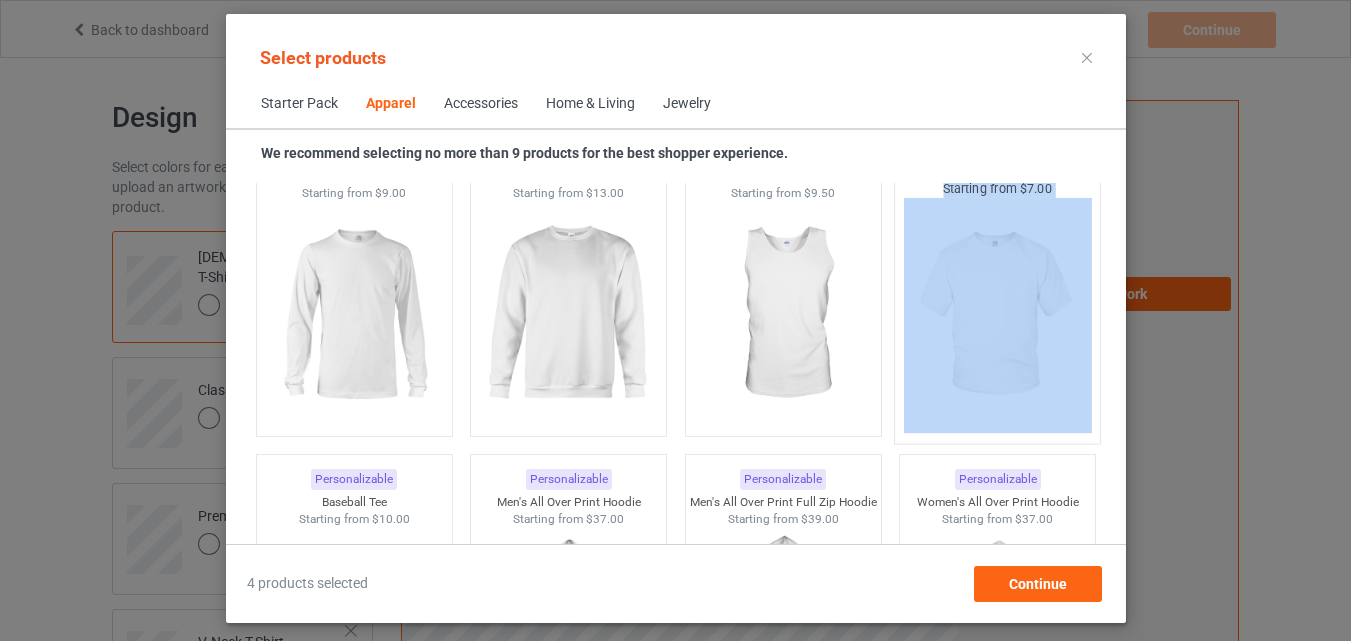 click at bounding box center [997, 315] 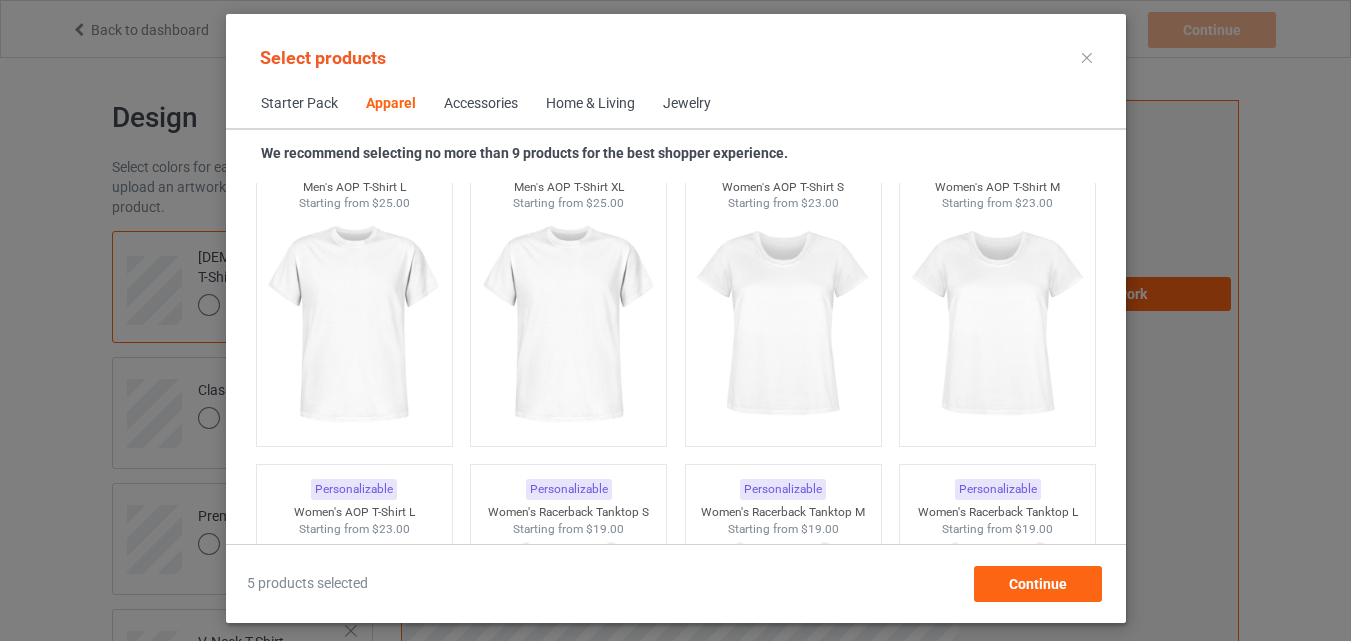 scroll, scrollTop: 3414, scrollLeft: 0, axis: vertical 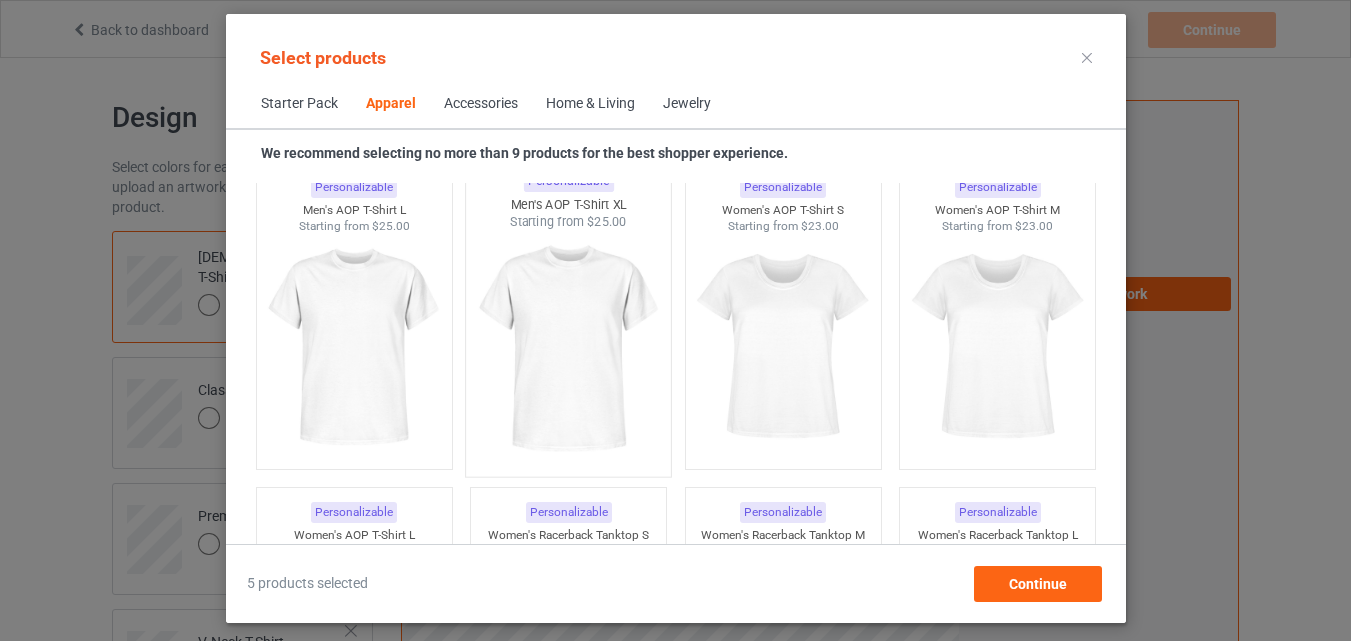 click at bounding box center [568, 348] 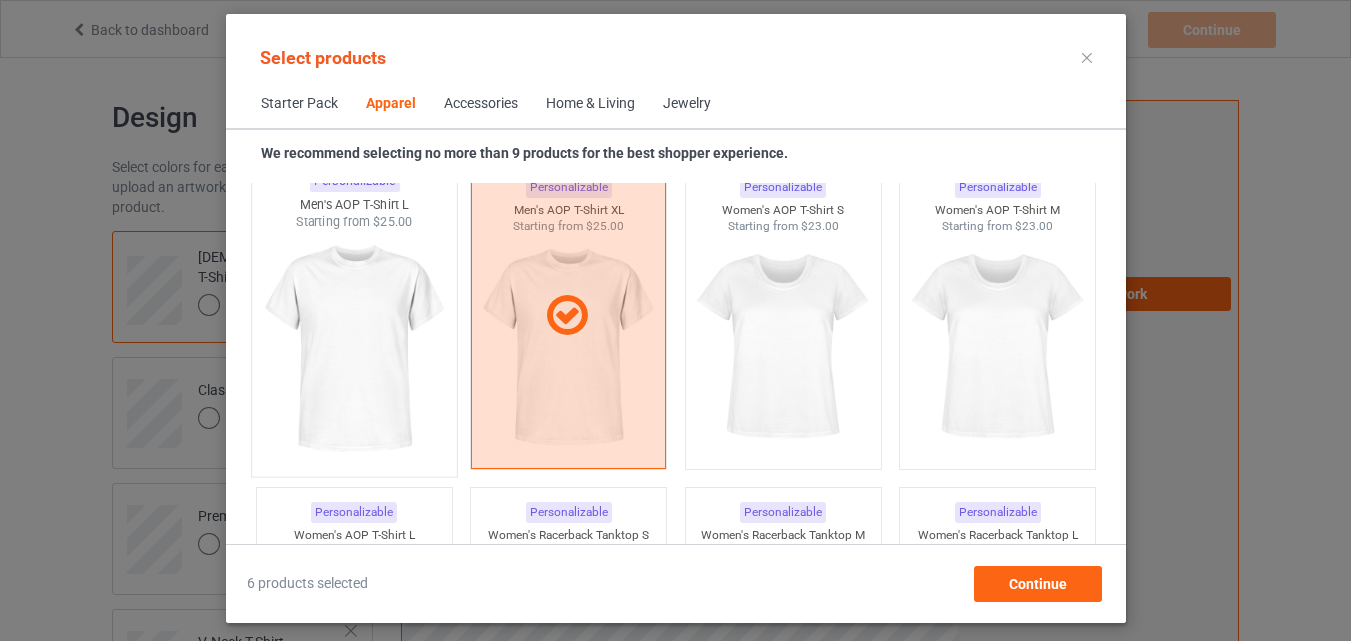 click at bounding box center [354, 348] 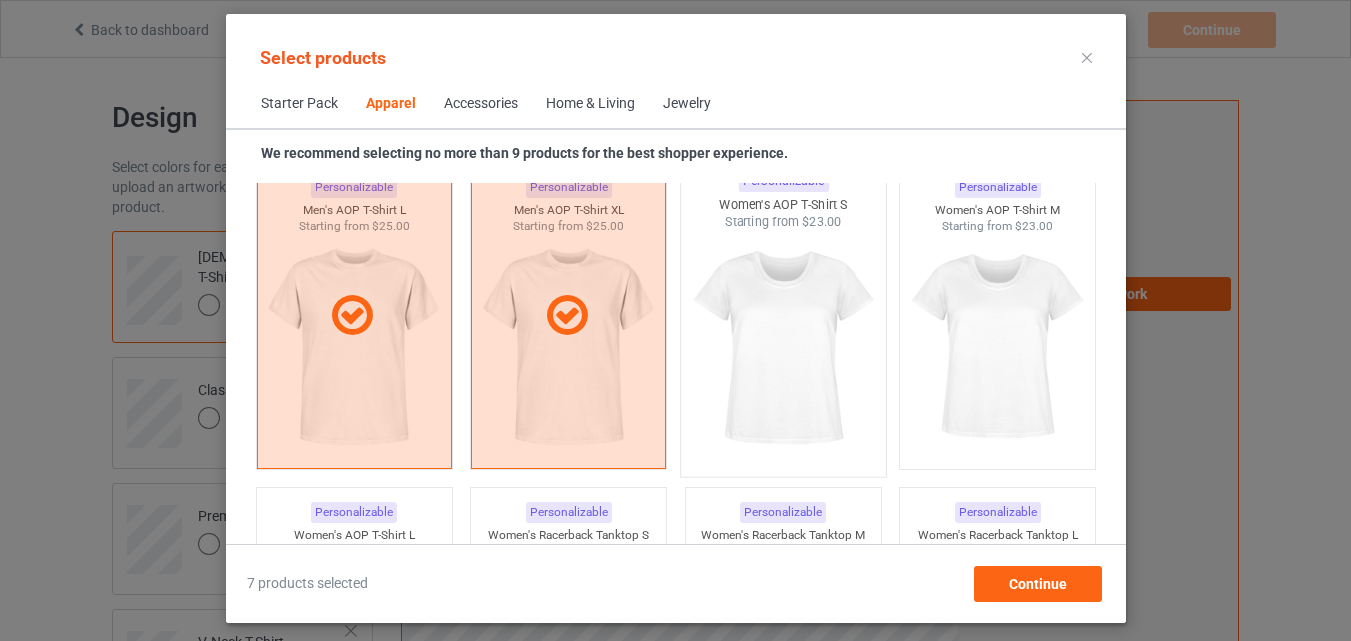 click at bounding box center (783, 348) 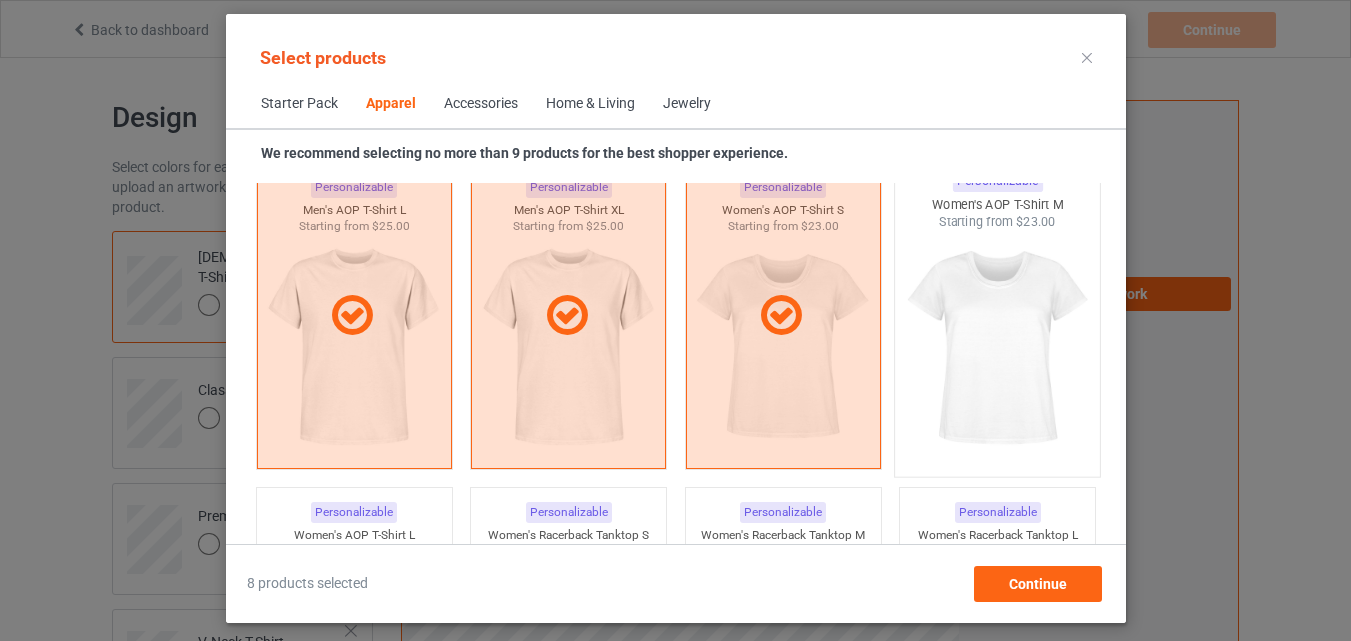 click at bounding box center [997, 348] 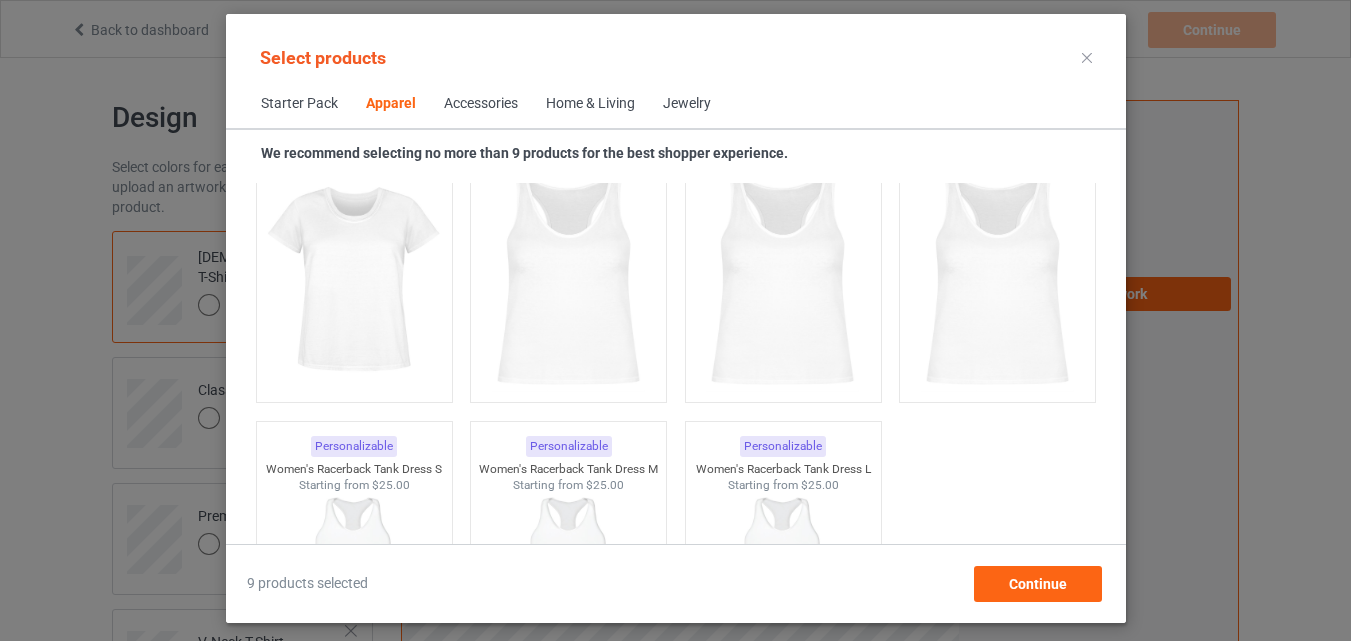 scroll, scrollTop: 3814, scrollLeft: 0, axis: vertical 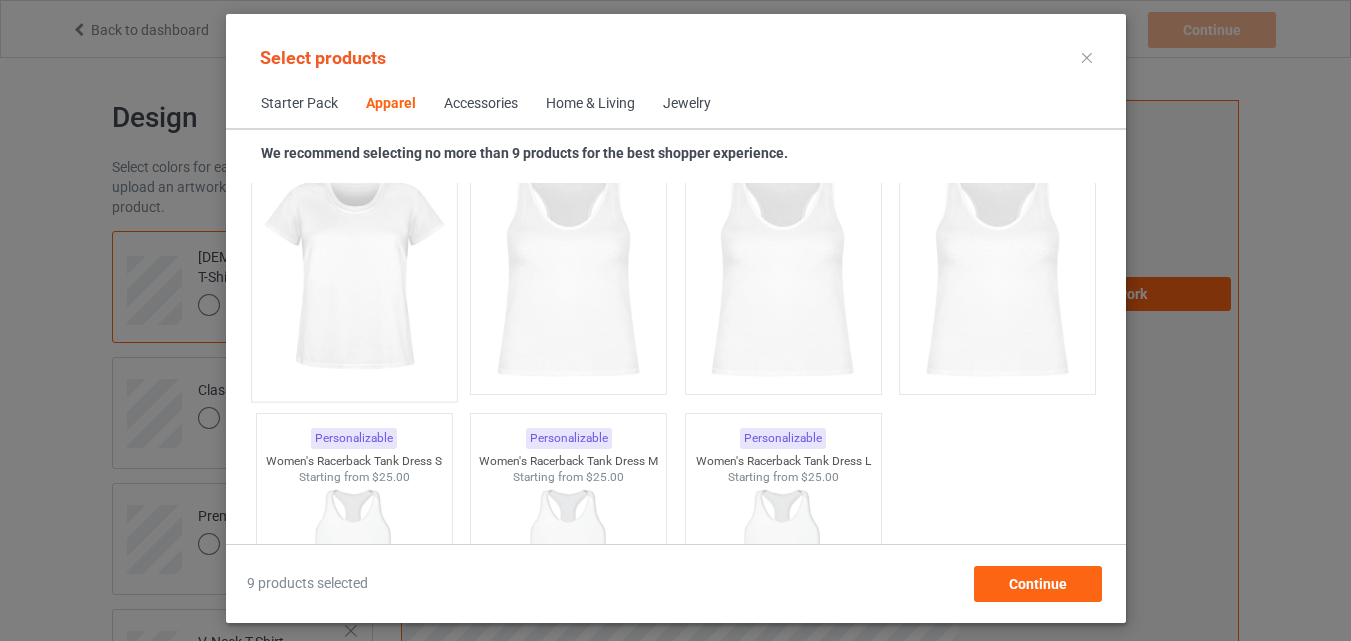 click at bounding box center [354, 273] 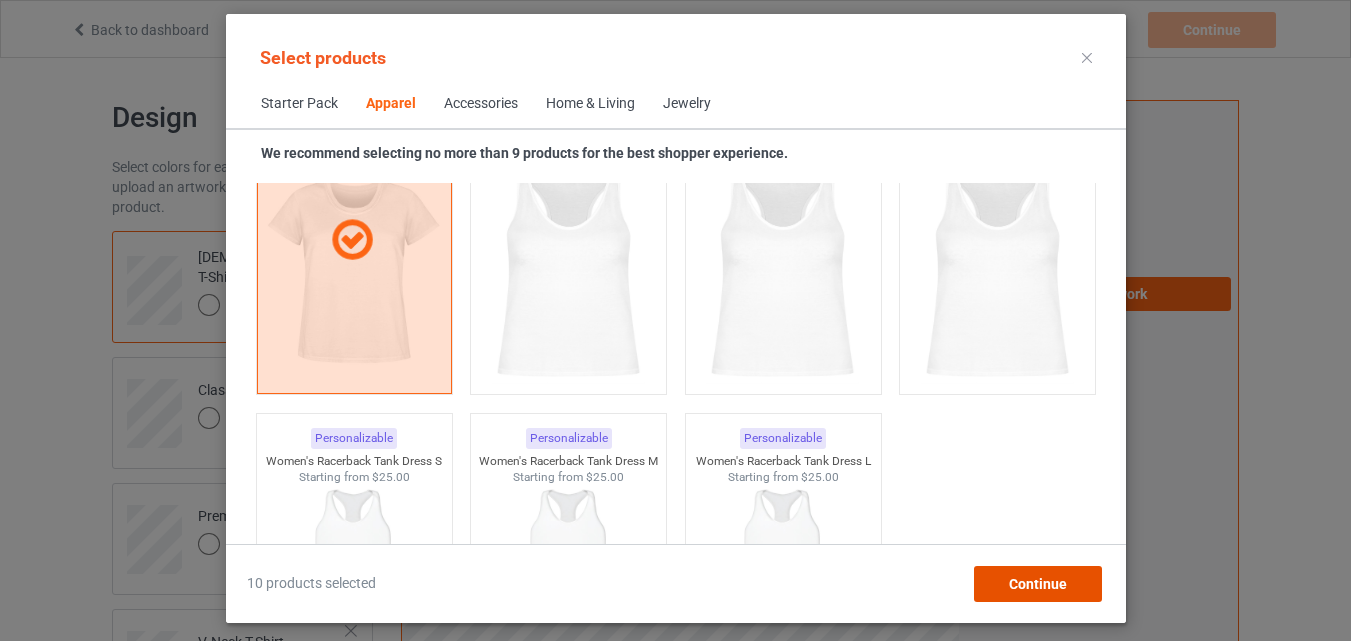 click on "Continue" at bounding box center [1037, 584] 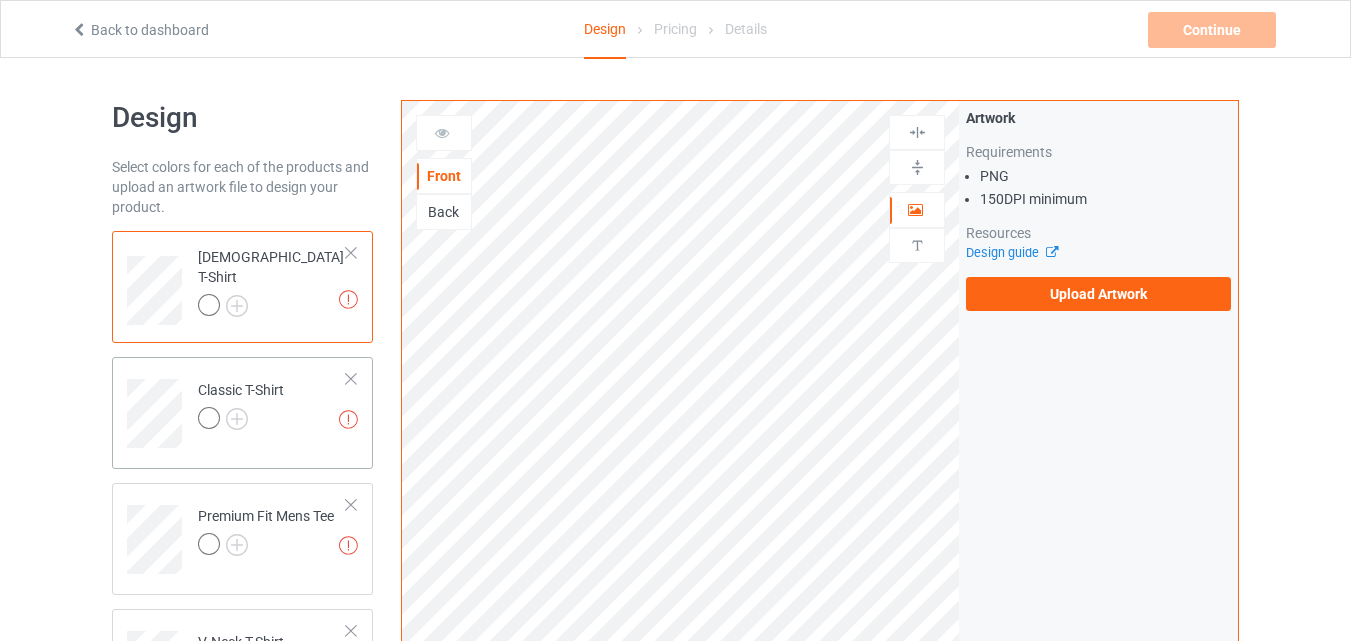 click at bounding box center (241, 421) 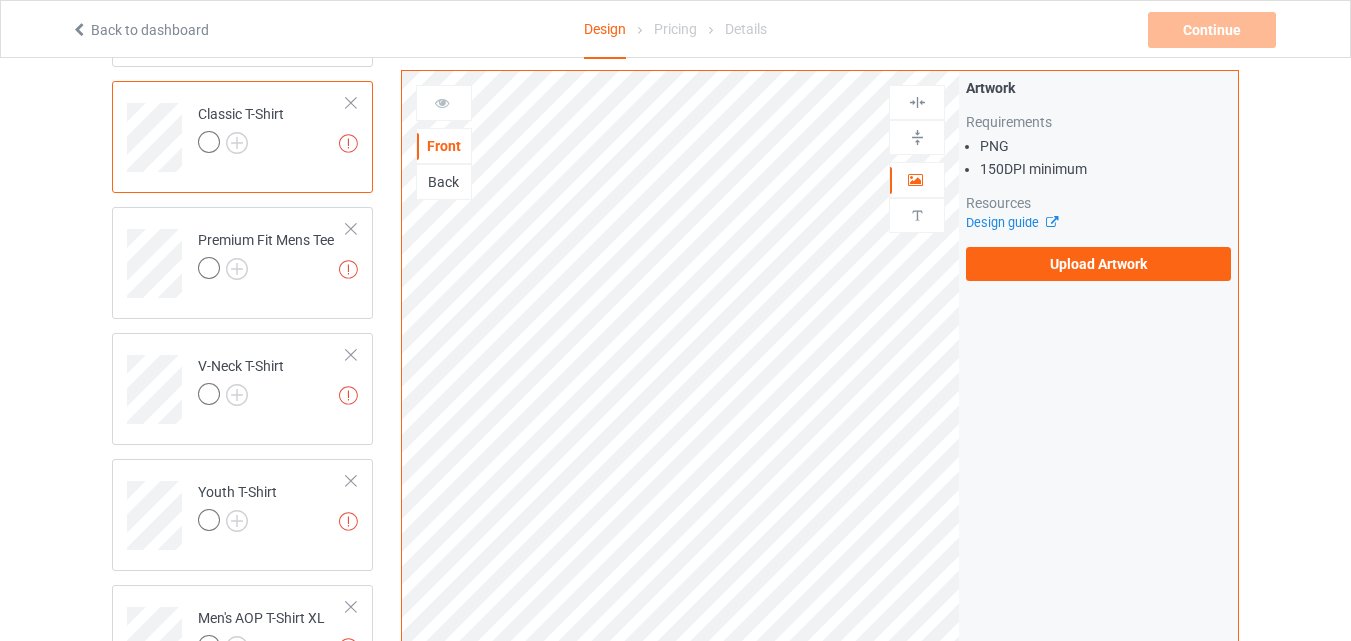 scroll, scrollTop: 280, scrollLeft: 0, axis: vertical 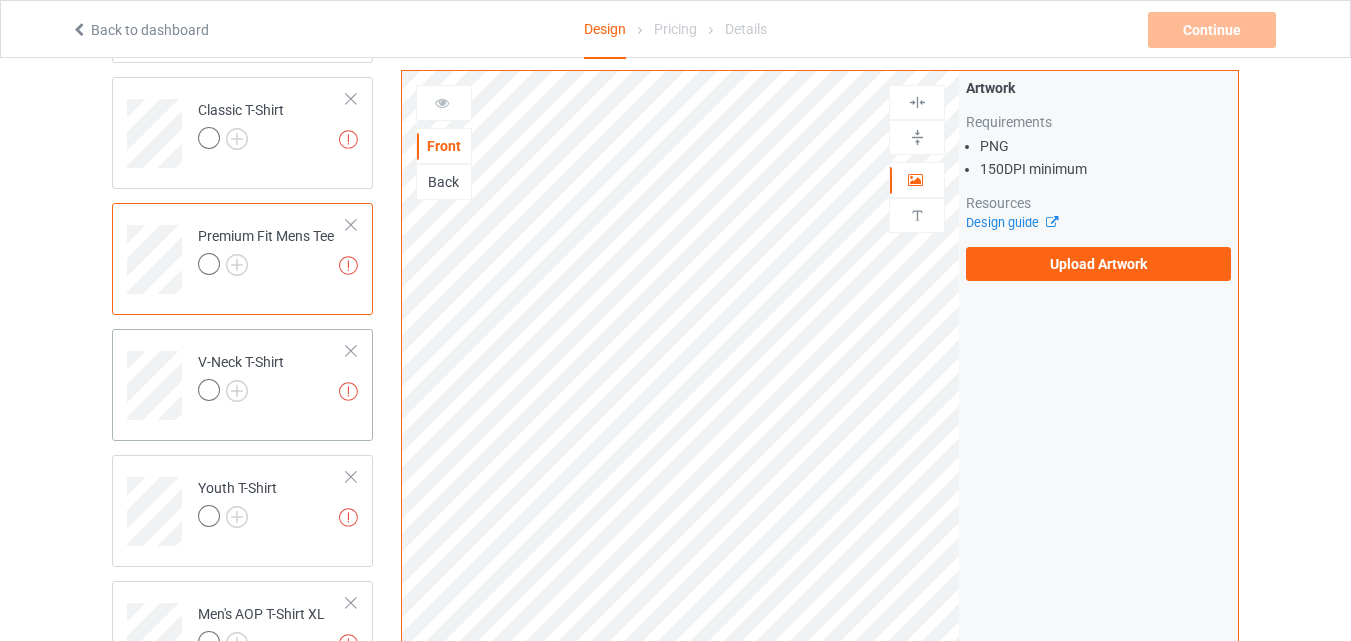 click on "Missing artworks V-Neck T-Shirt" at bounding box center (272, 378) 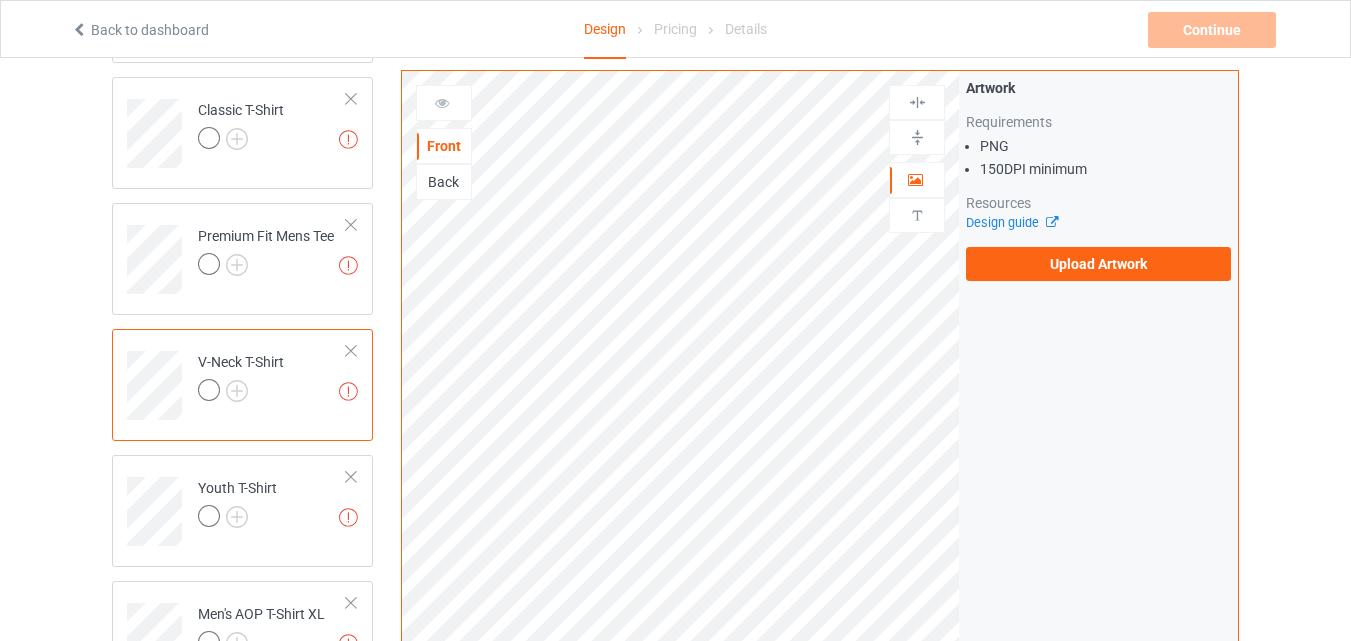 click at bounding box center (209, 390) 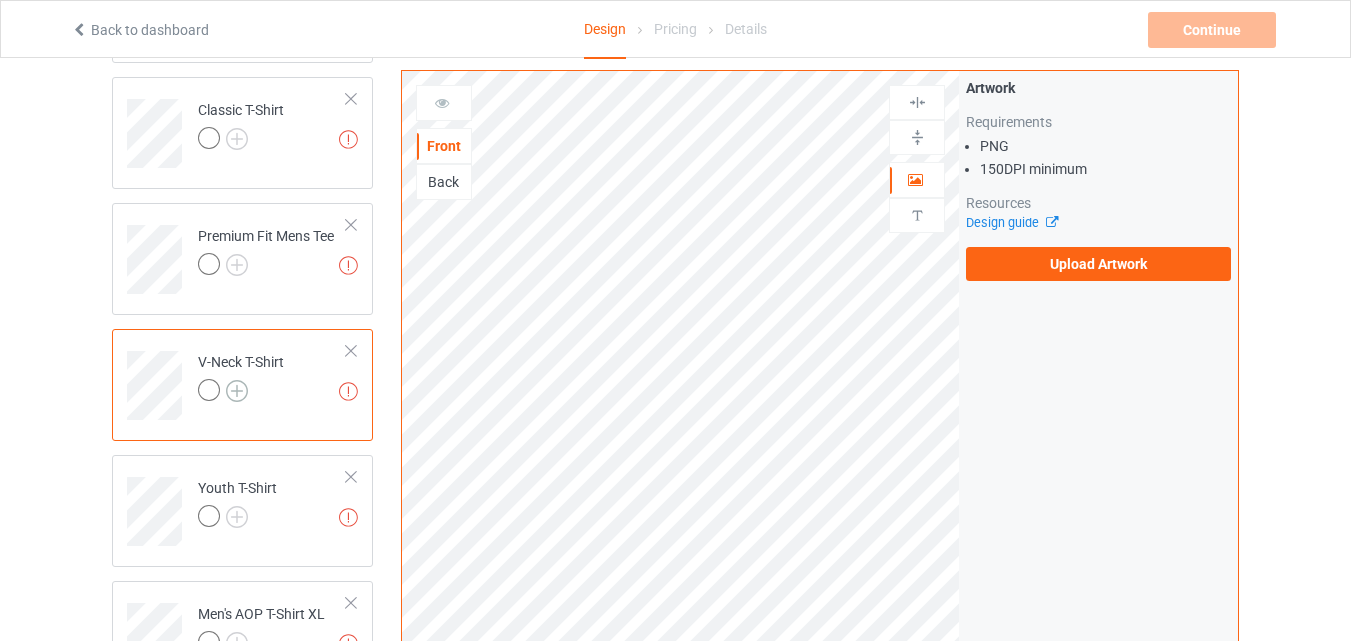 click at bounding box center [237, 391] 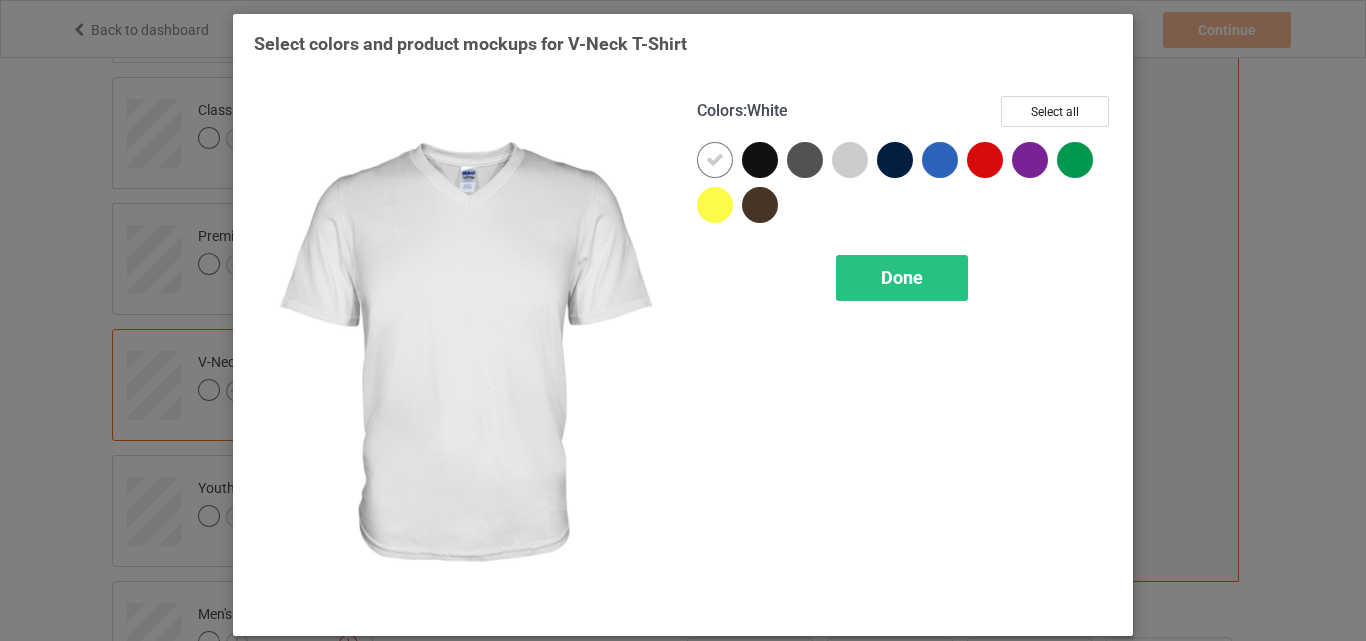 click at bounding box center (461, 355) 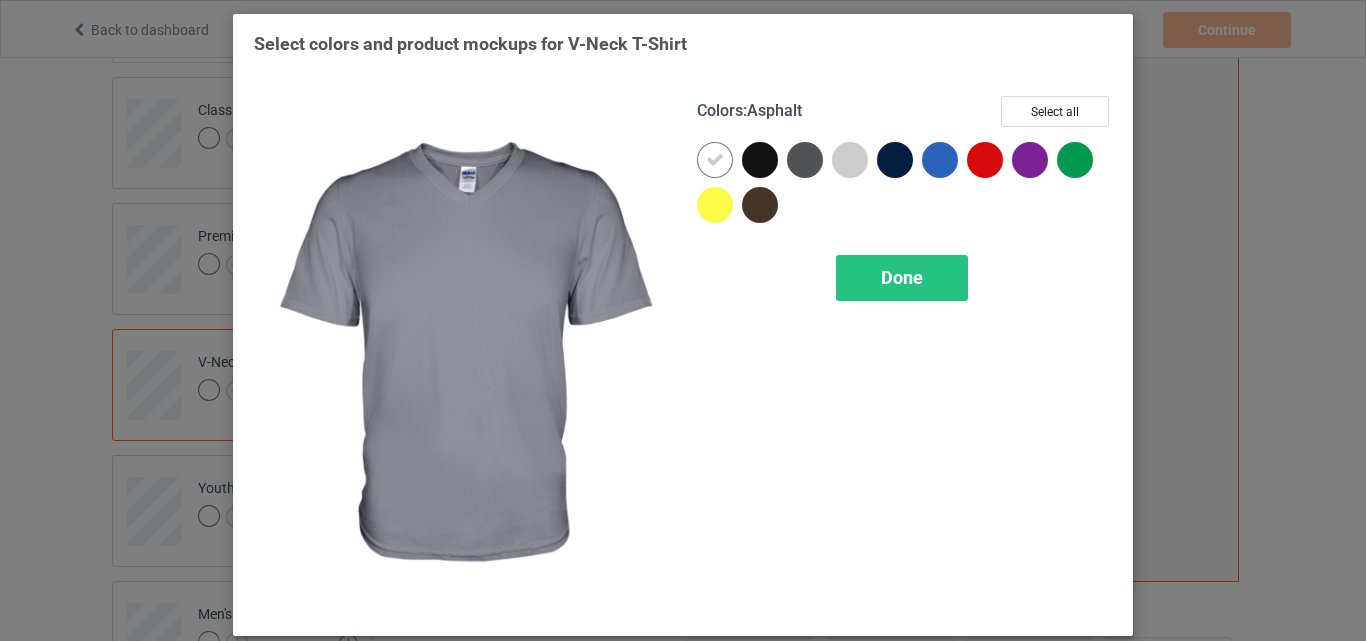 click at bounding box center (805, 160) 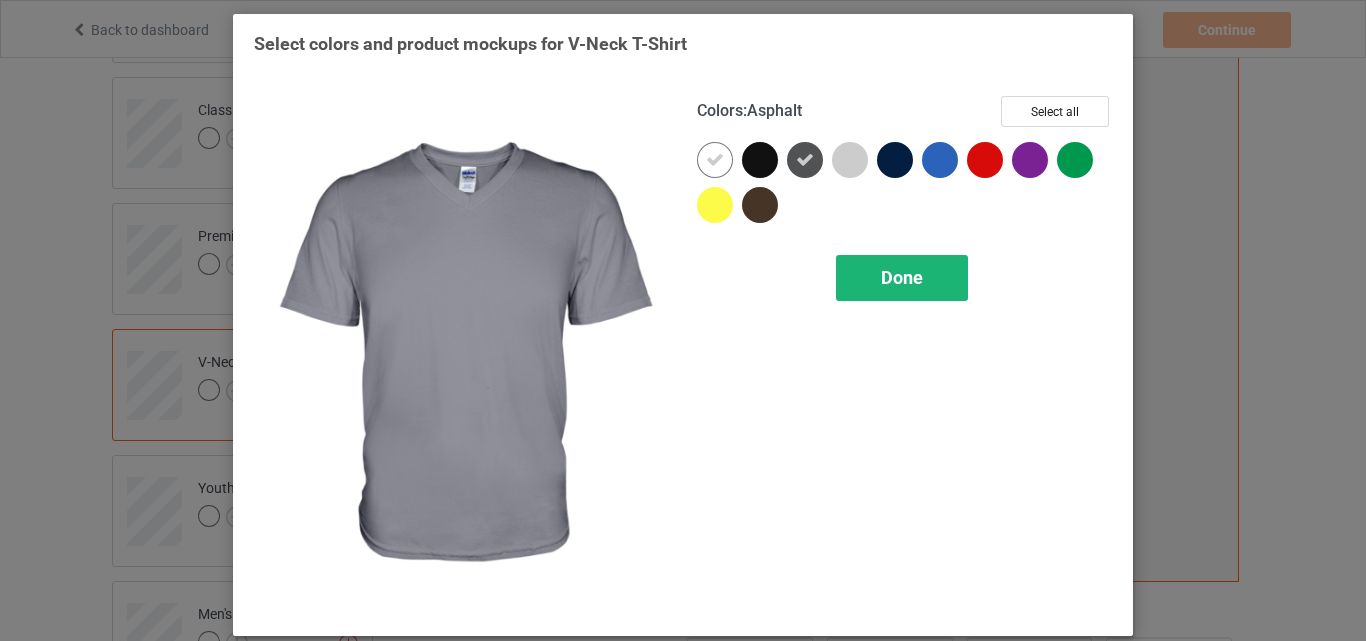 click on "Done" at bounding box center (902, 278) 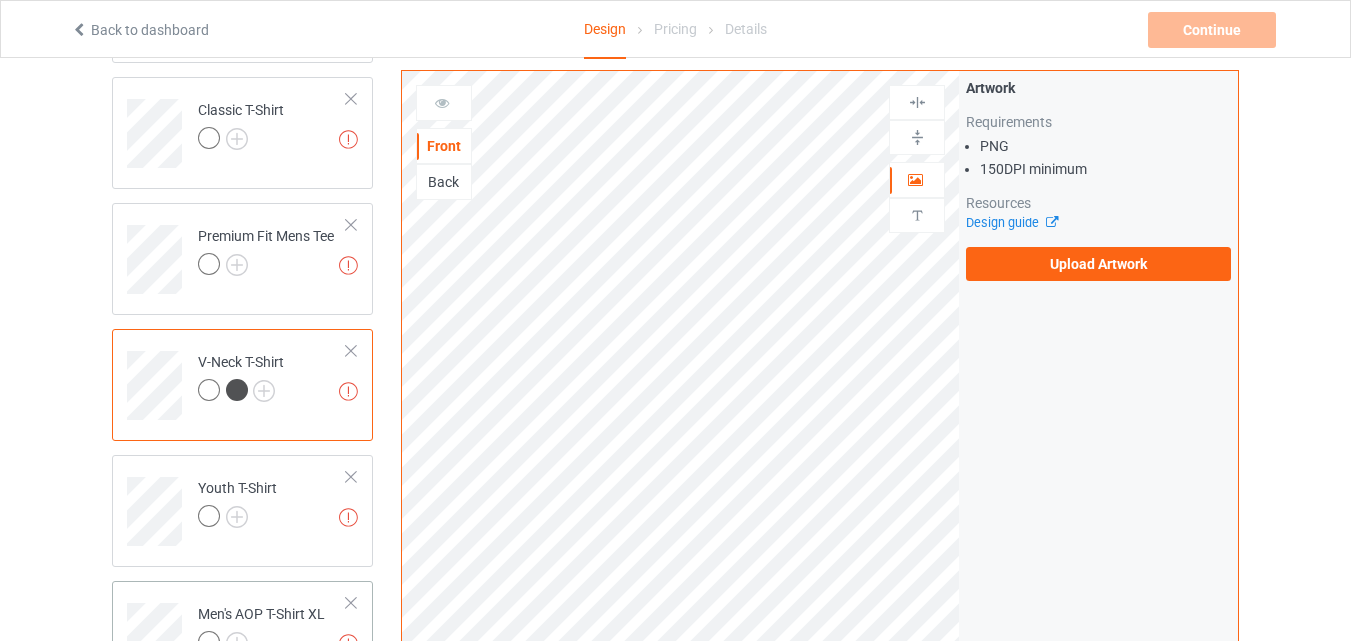 click on "Missing artworks Men's AOP T-Shirt XL" at bounding box center [272, 630] 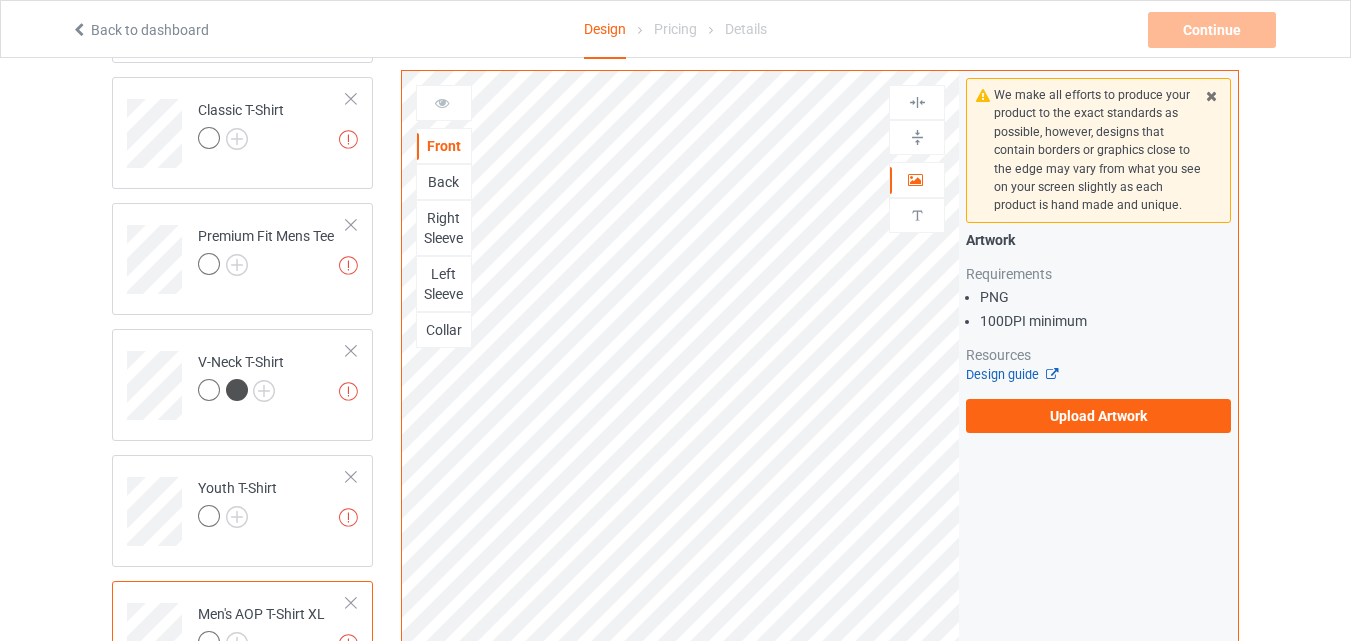 click on "Design guide" at bounding box center (1011, 374) 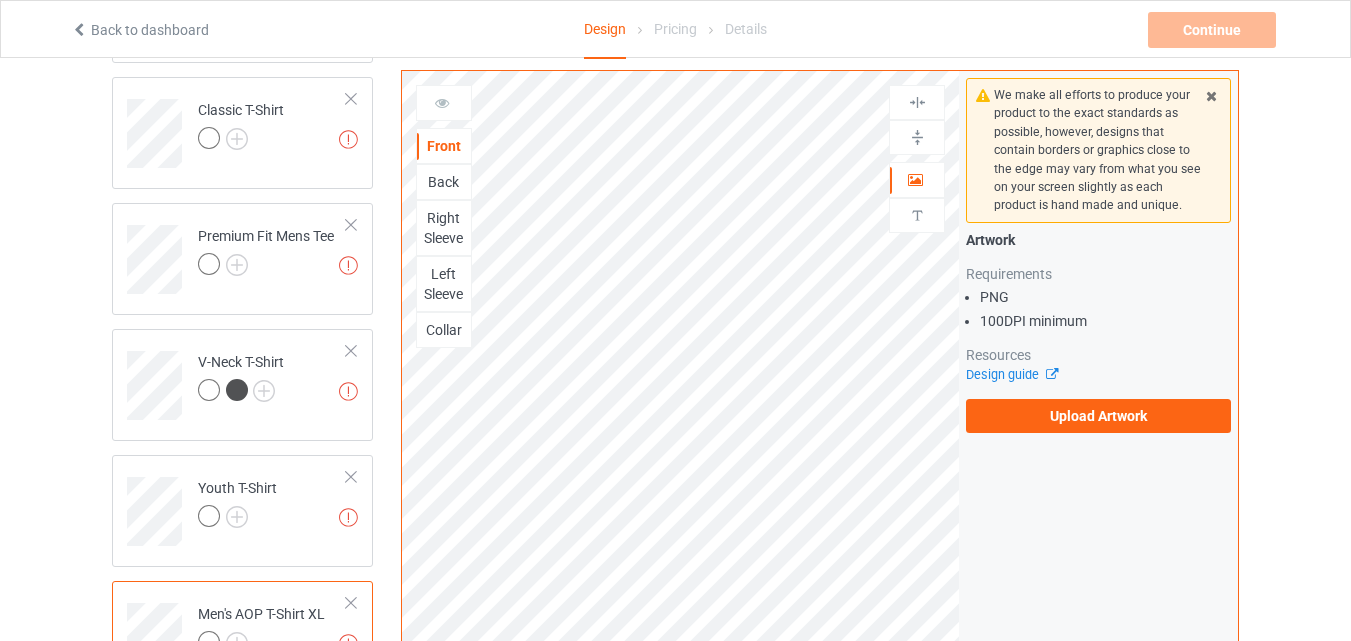 click on "Right Sleeve" at bounding box center [444, 228] 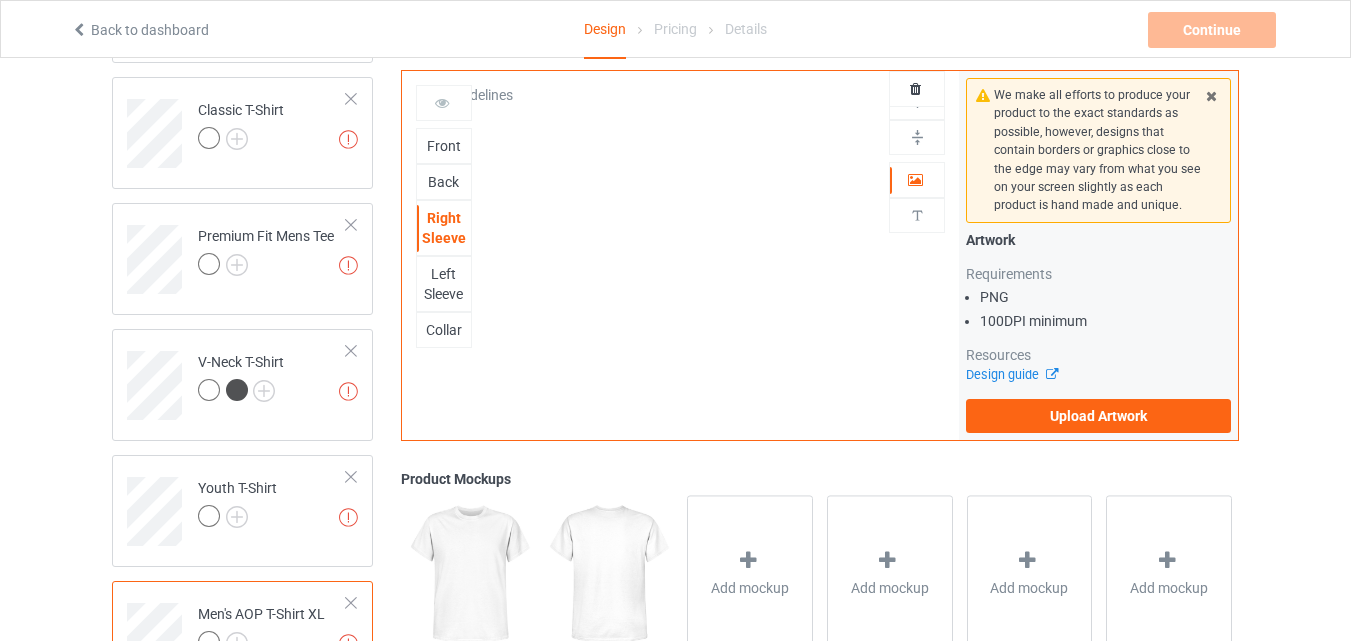 click at bounding box center (470, 574) 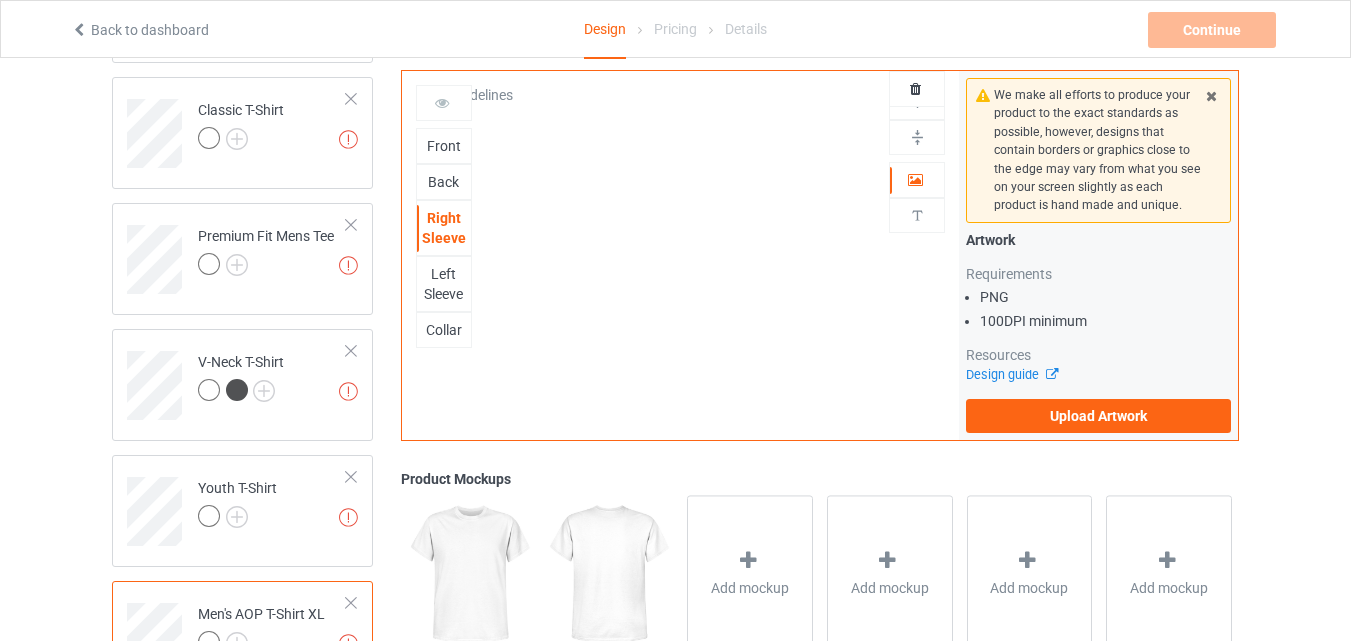 click on "Back" at bounding box center [444, 182] 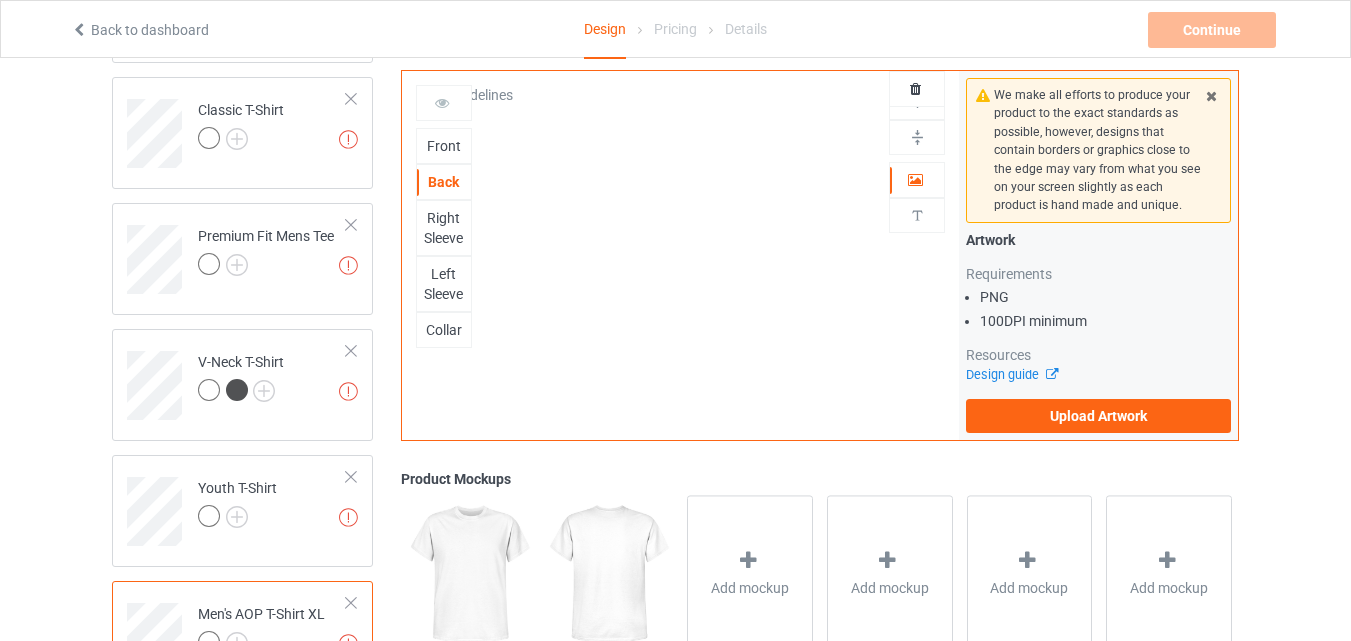 click on "Front" at bounding box center [444, 146] 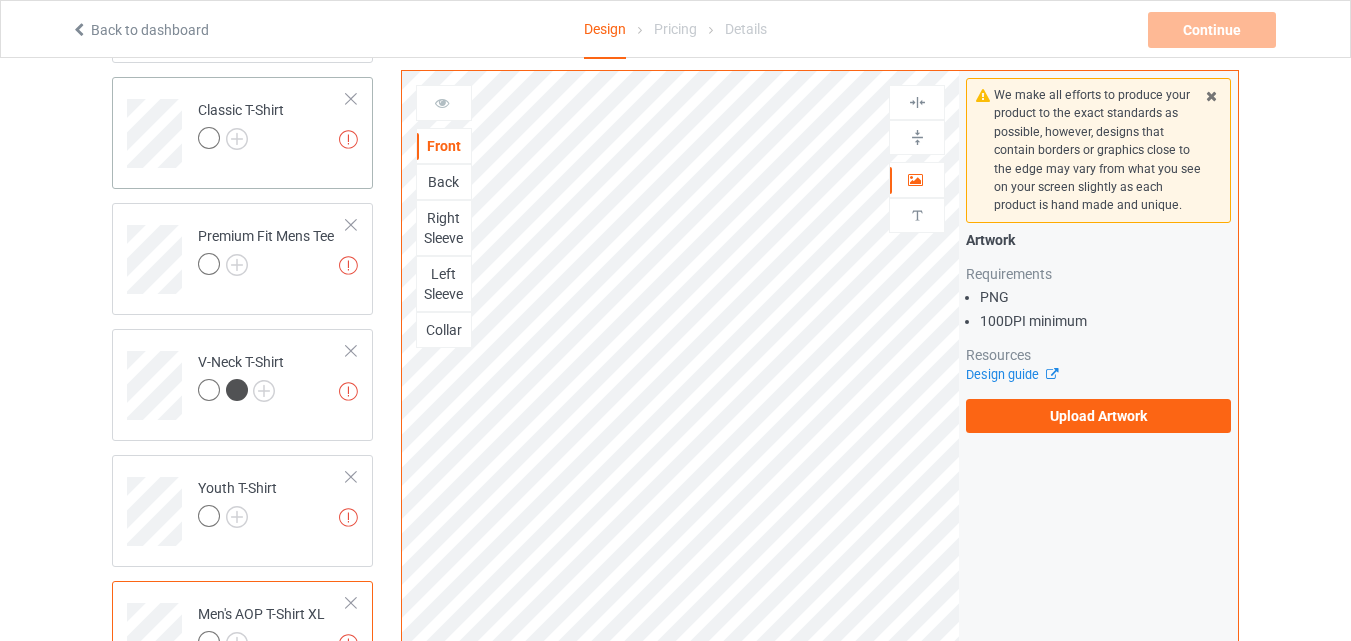 click on "Classic T-Shirt" at bounding box center [241, 124] 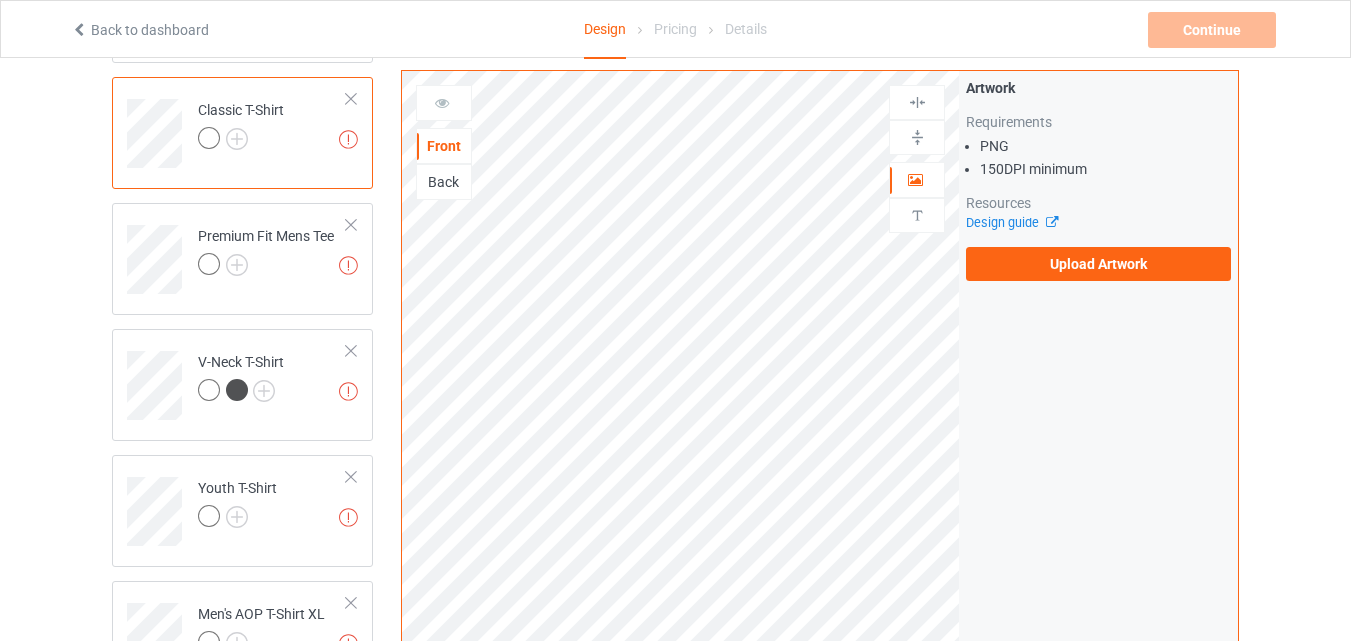 click on "150  DPI minimum" at bounding box center [1105, 169] 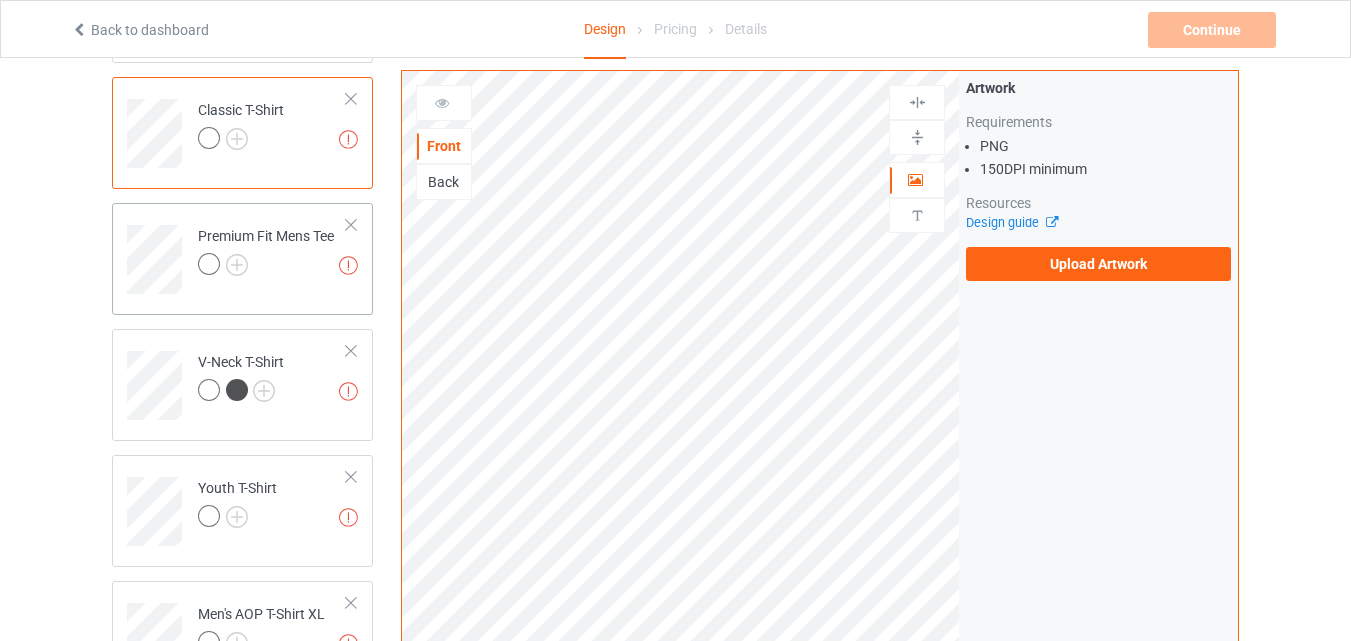 click at bounding box center [351, 225] 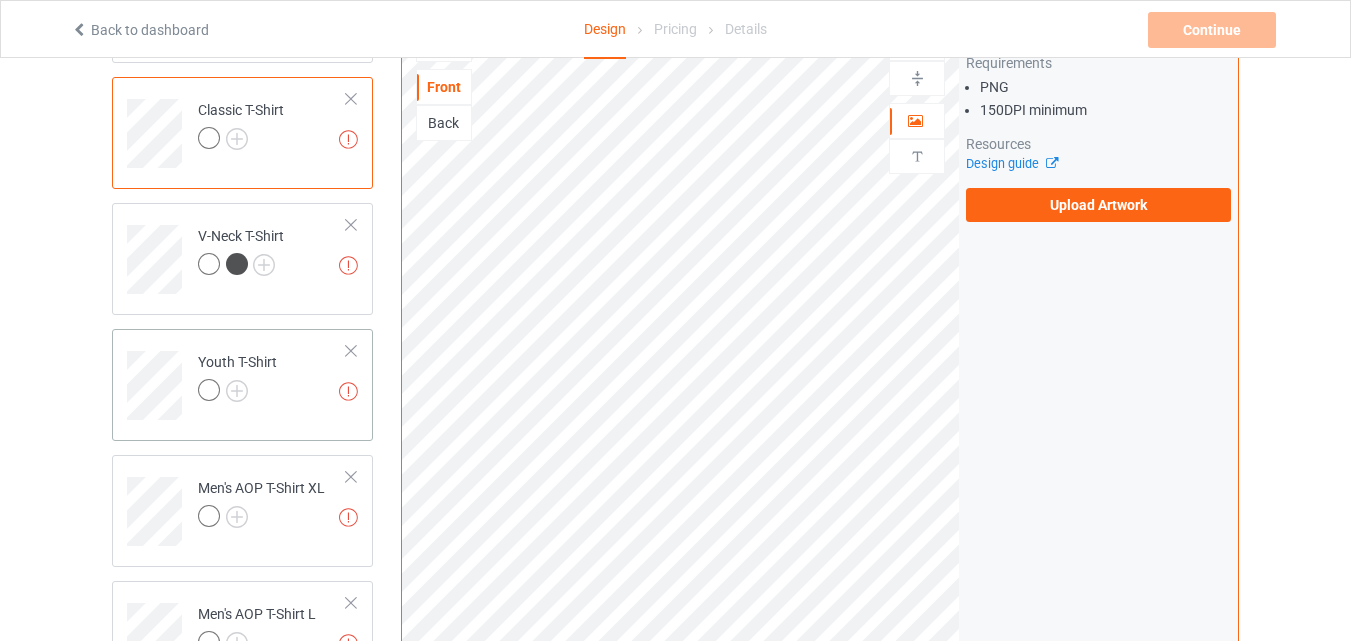 click at bounding box center [351, 351] 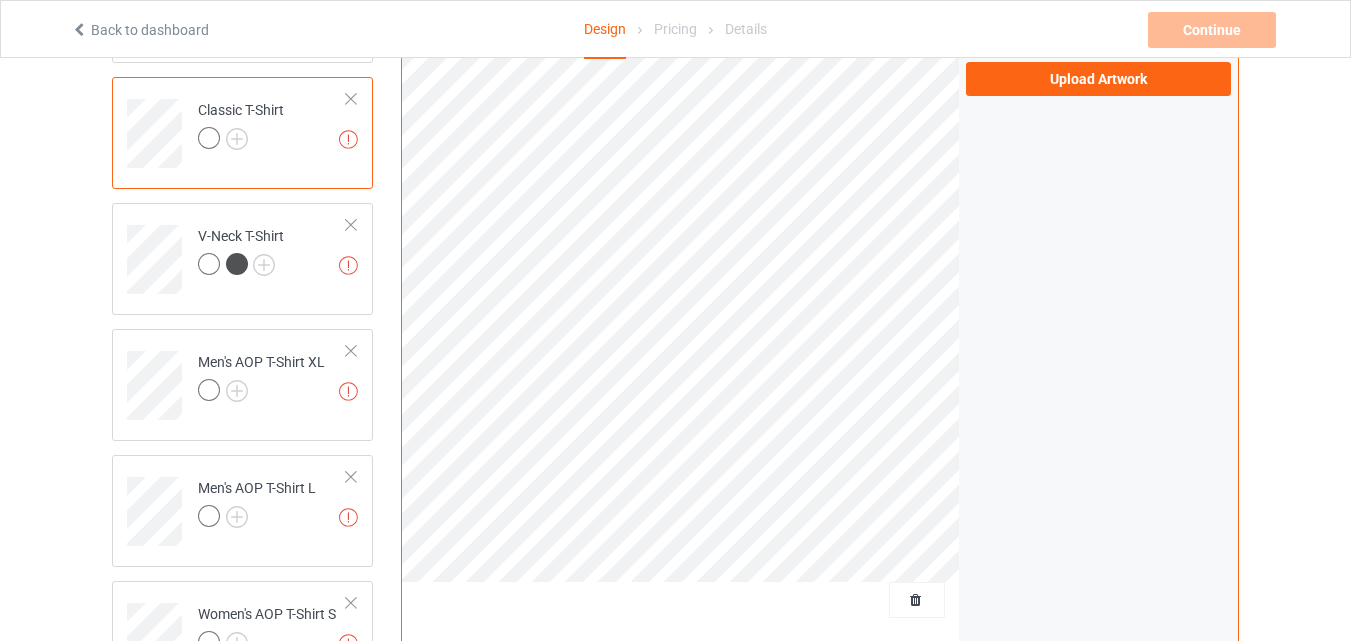 click at bounding box center (351, 351) 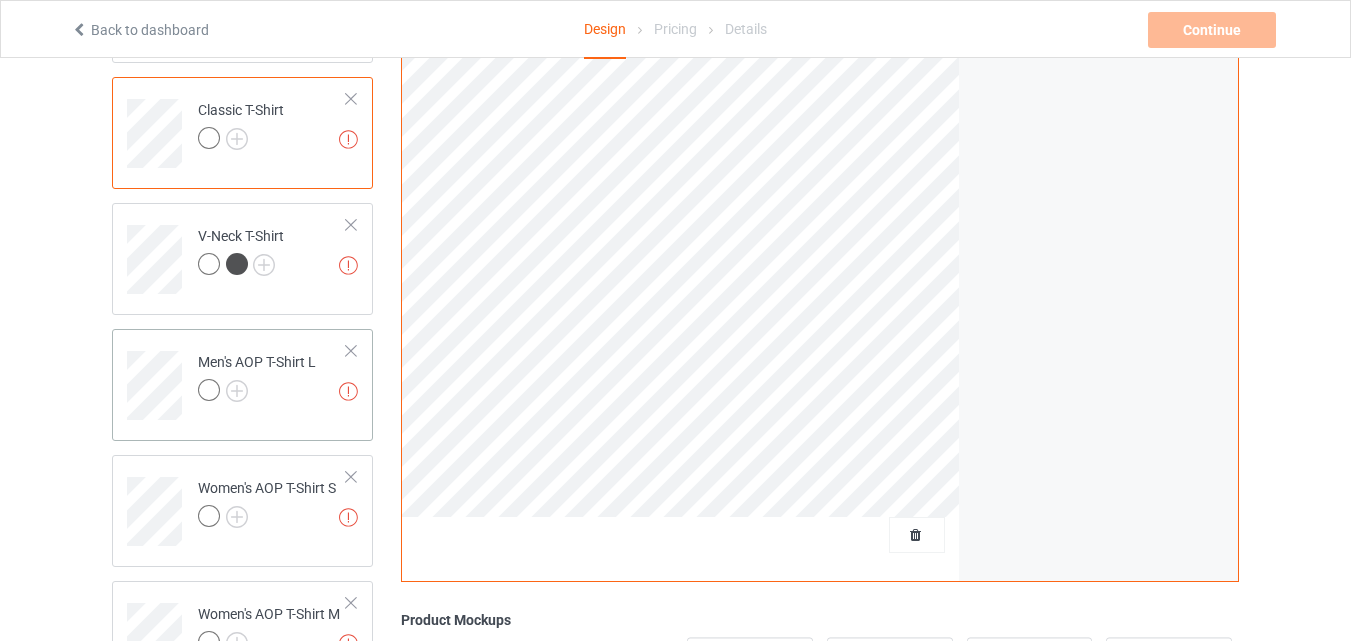 click at bounding box center (257, 393) 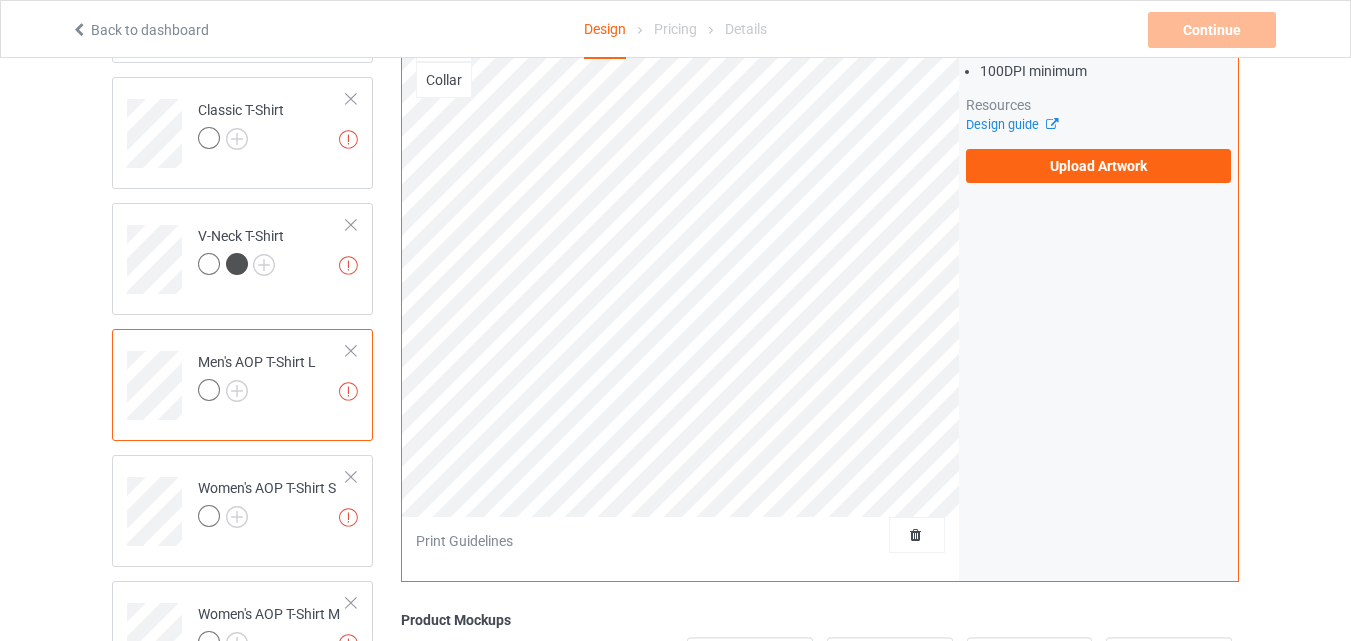 click at bounding box center (351, 351) 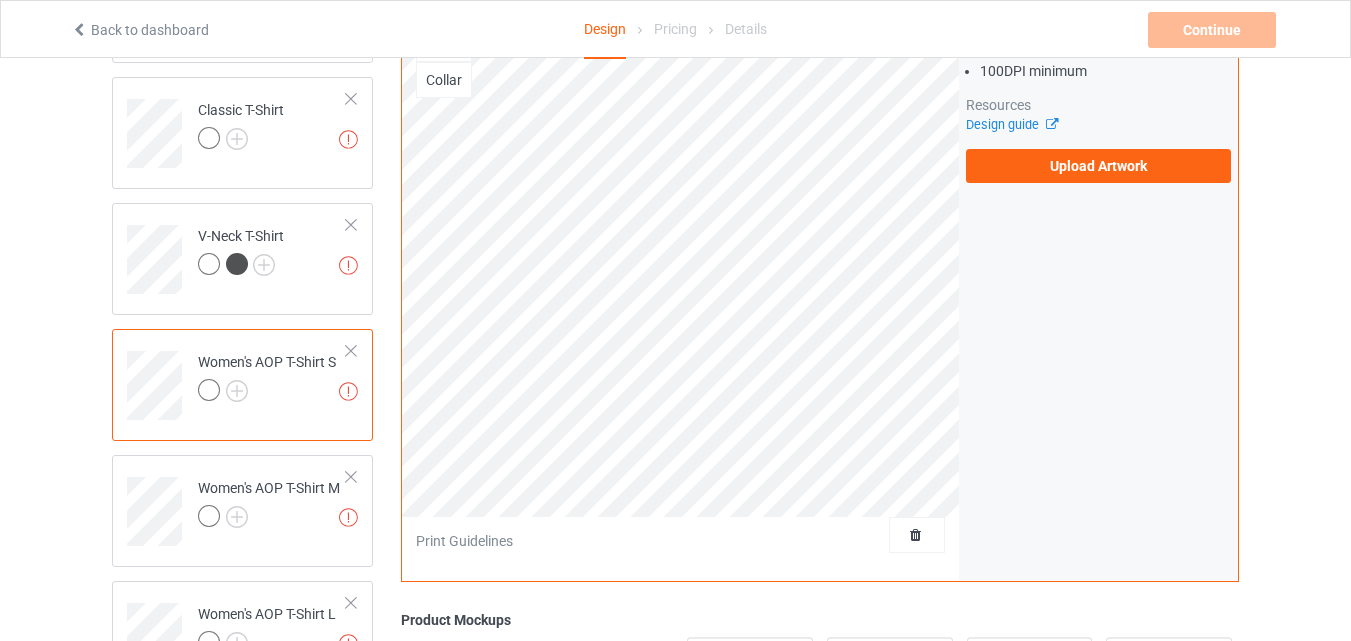 click at bounding box center (351, 351) 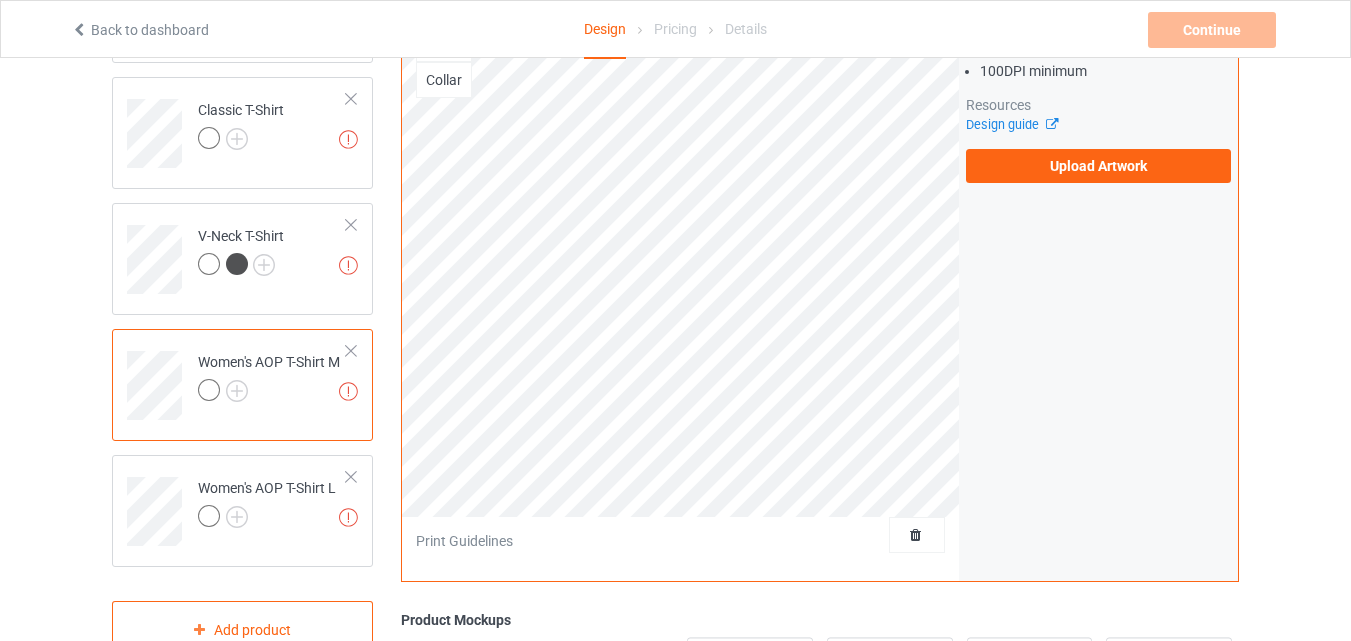 click at bounding box center [351, 351] 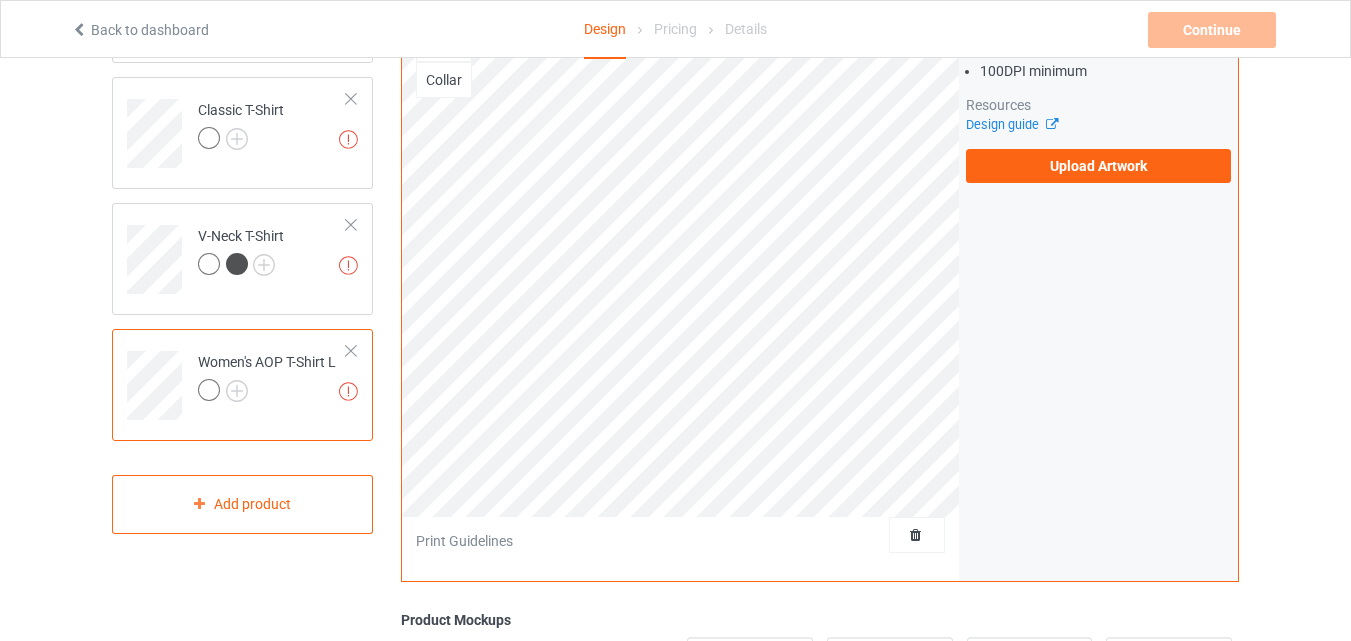 click at bounding box center [351, 351] 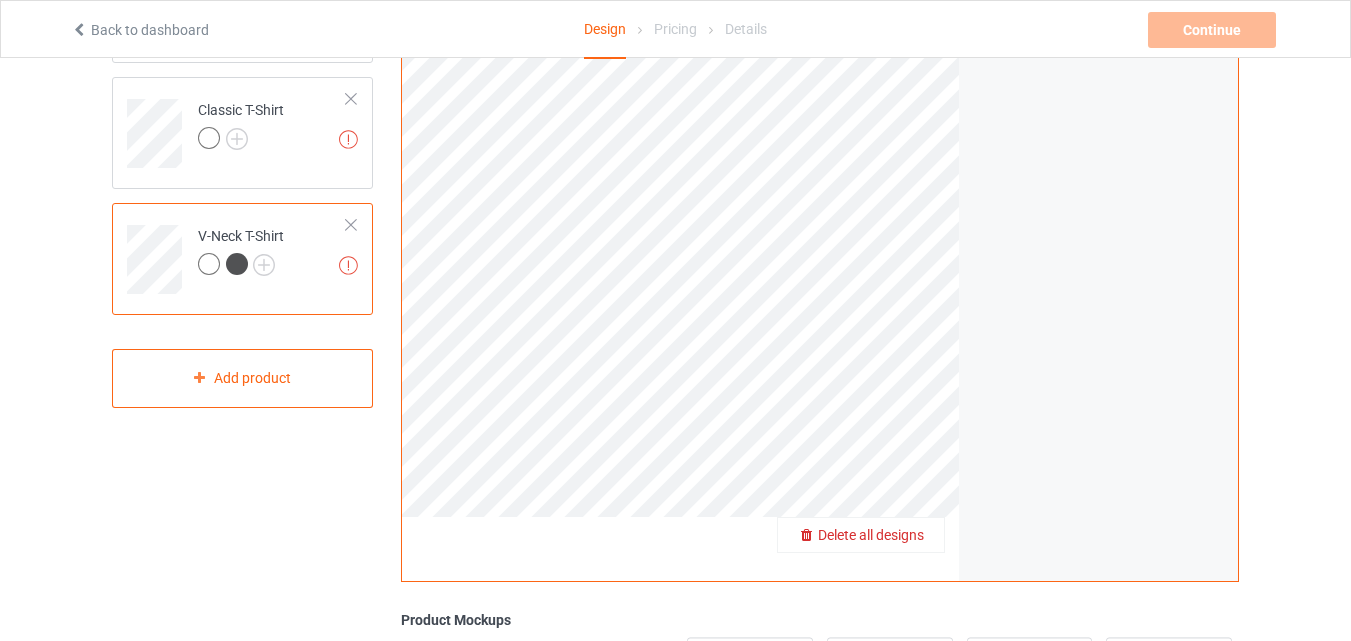 click on "Delete all designs" at bounding box center (861, 535) 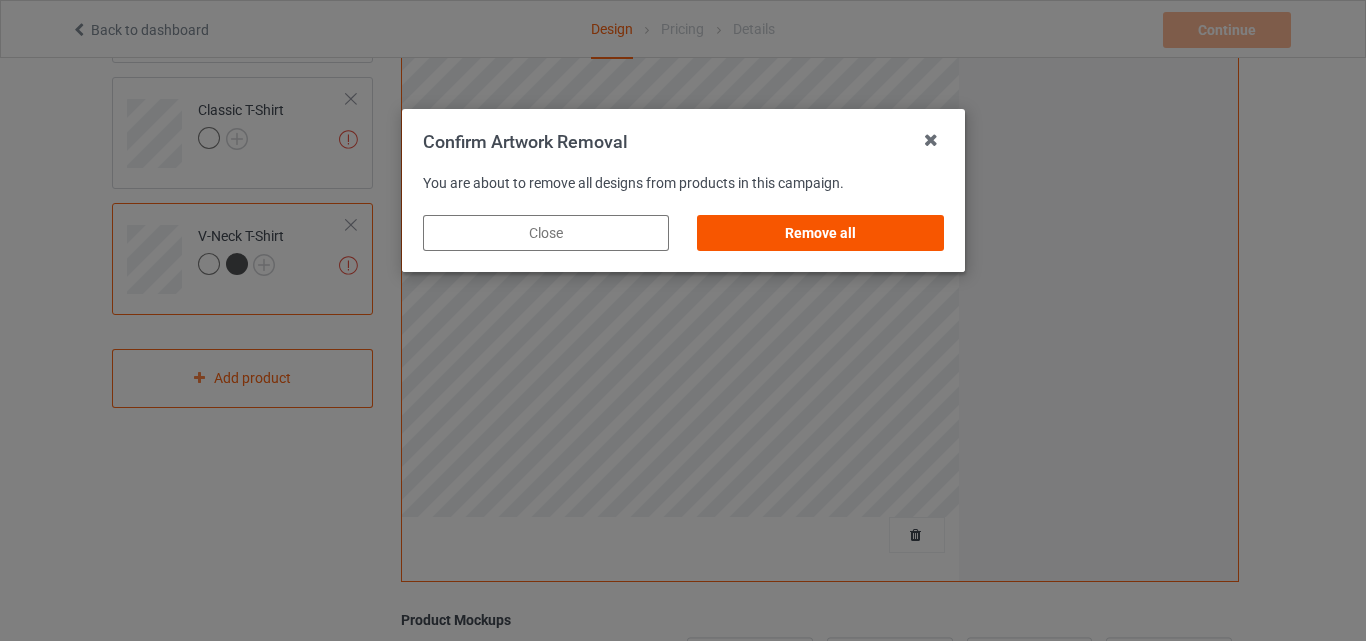 click on "Remove all" at bounding box center [820, 233] 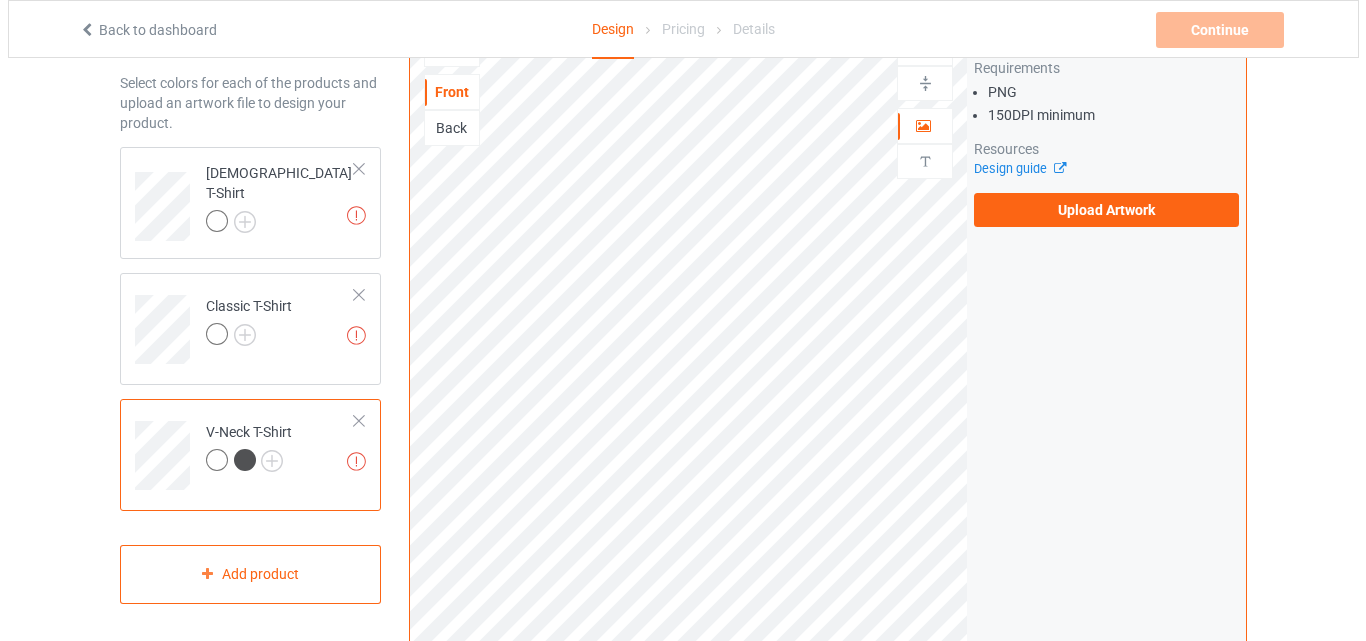 scroll, scrollTop: 0, scrollLeft: 0, axis: both 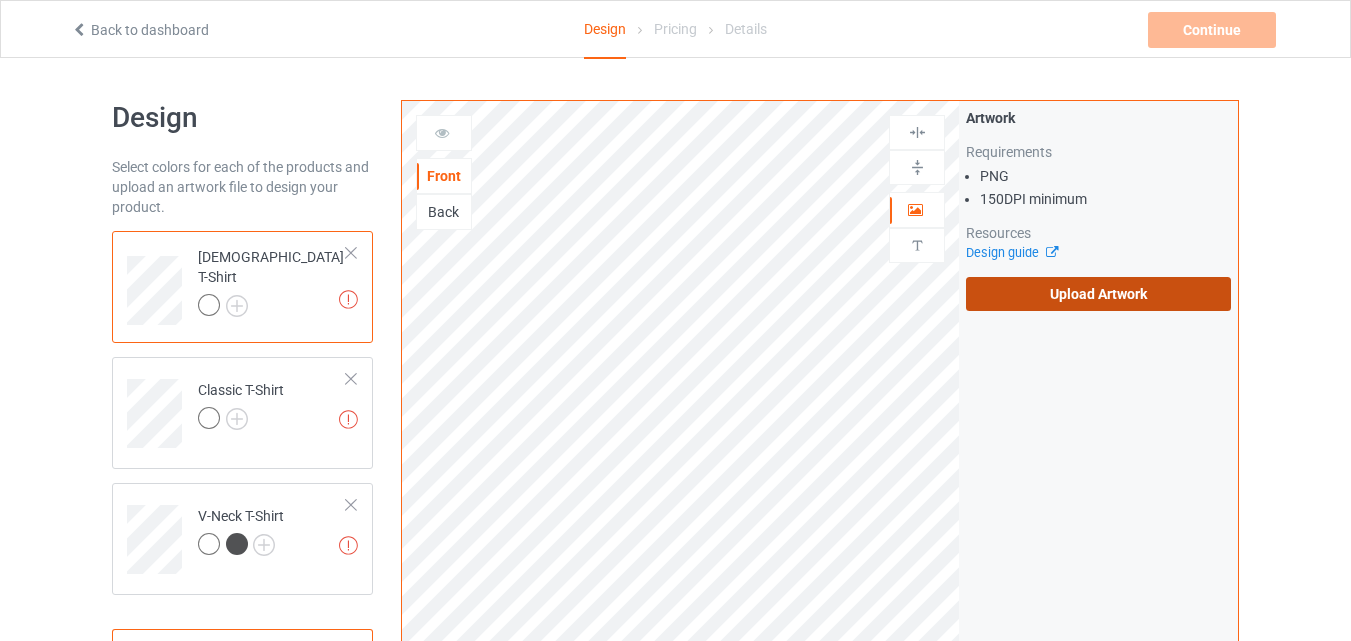click on "Upload Artwork" at bounding box center [1098, 294] 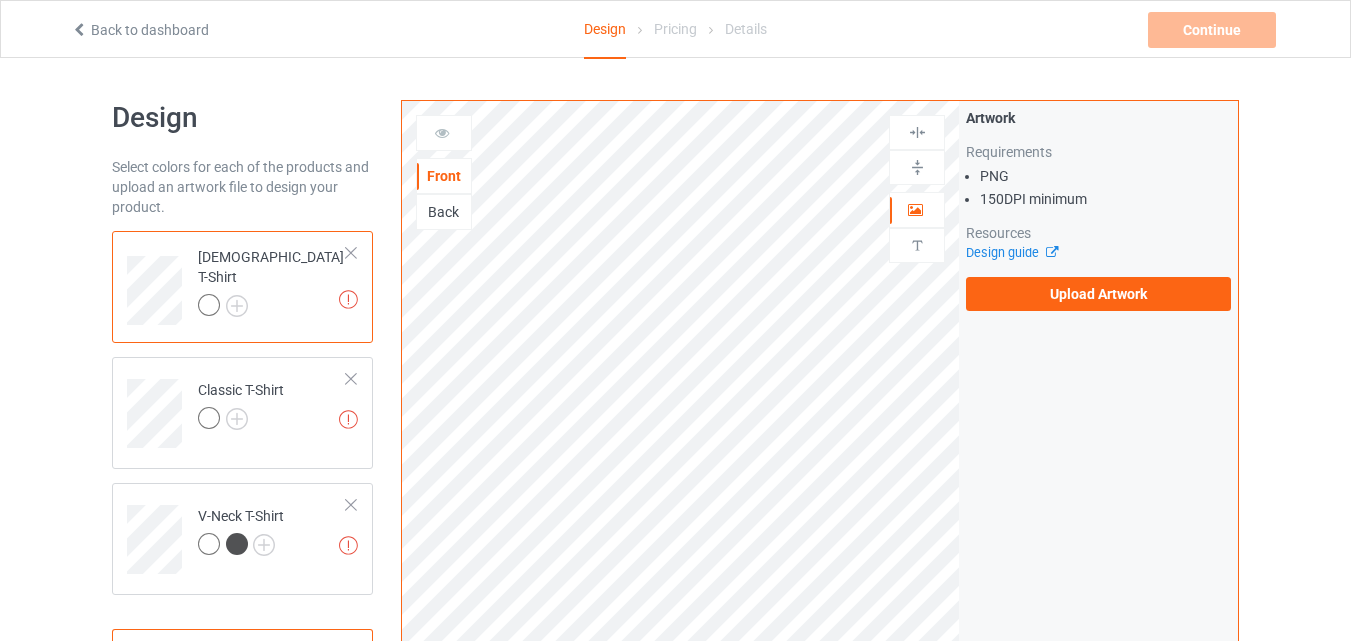 click on "Back to dashboard Design Pricing Details Continue Missing artworks" at bounding box center (675, 29) 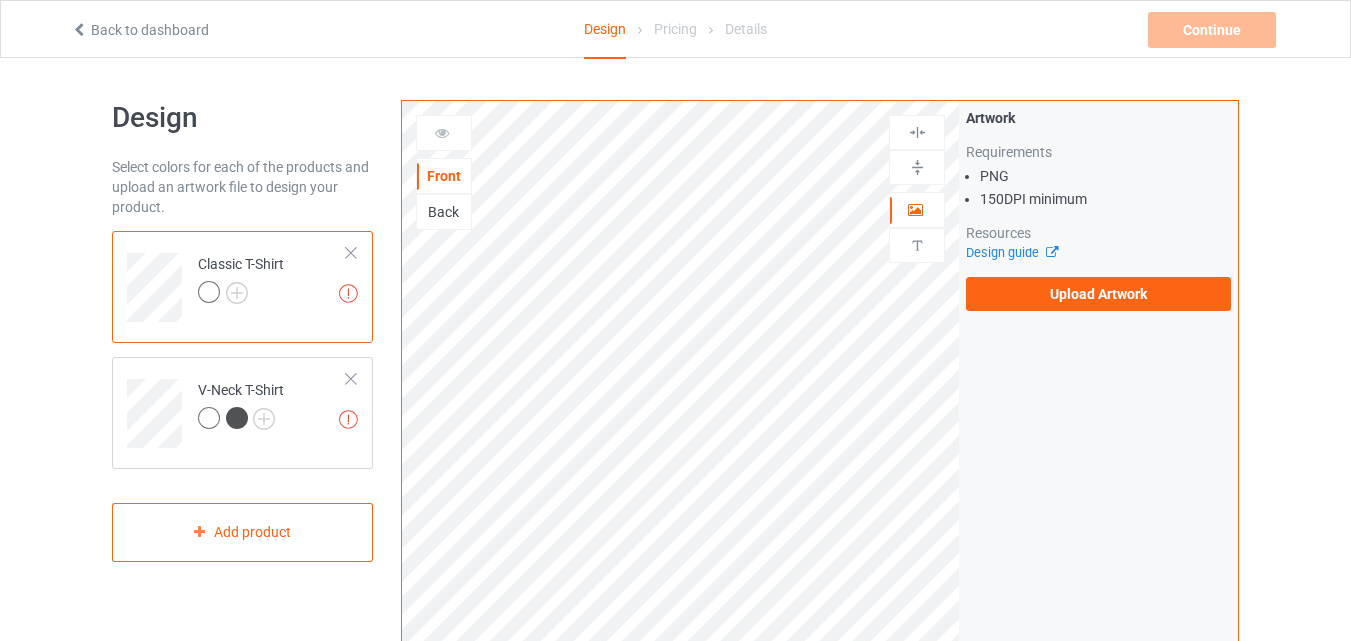 click at bounding box center [351, 253] 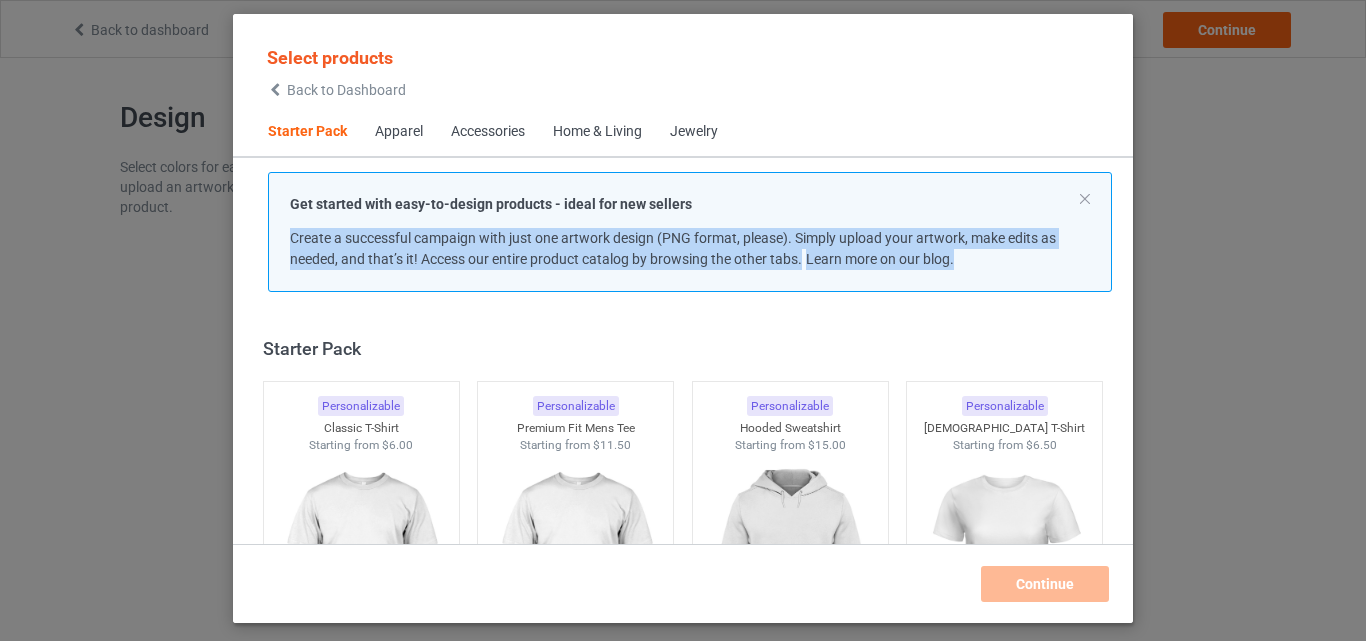 click on "Create a successful campaign with just one artwork design (PNG format, please). Simply upload your artwork, make edits as needed, and that’s it! Access our entire product catalog by browsing the other tabs. Learn more on our blog." at bounding box center (673, 248) 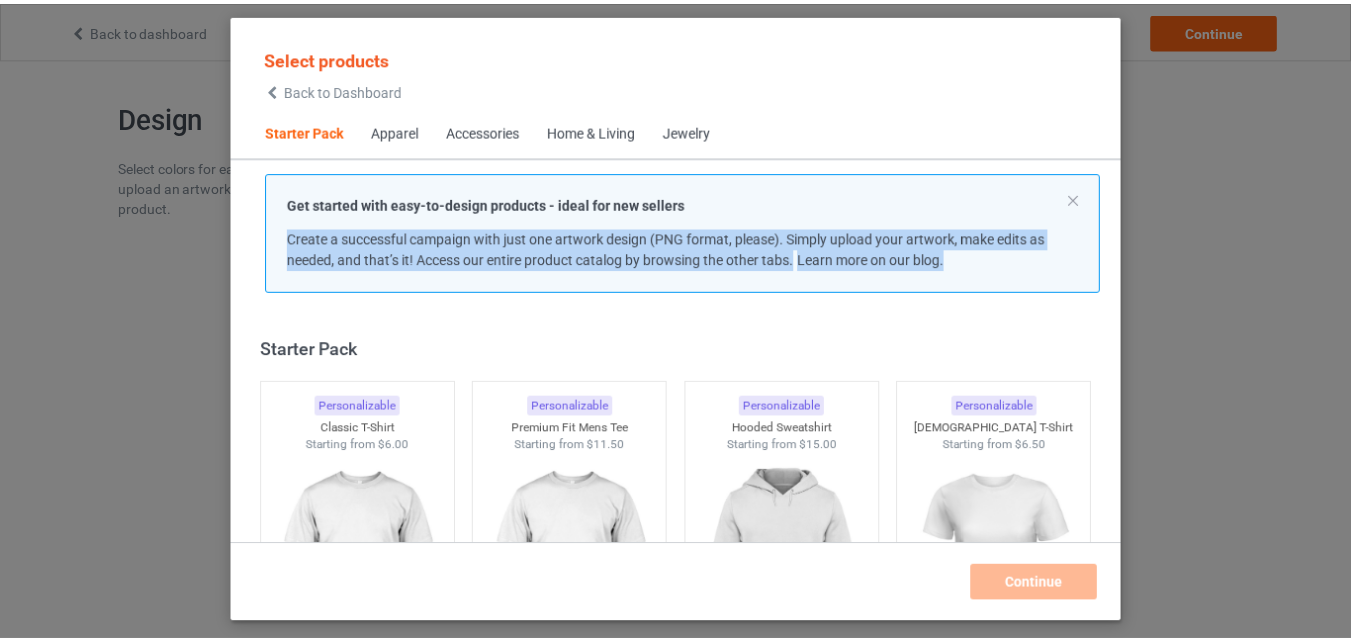 scroll, scrollTop: 26, scrollLeft: 0, axis: vertical 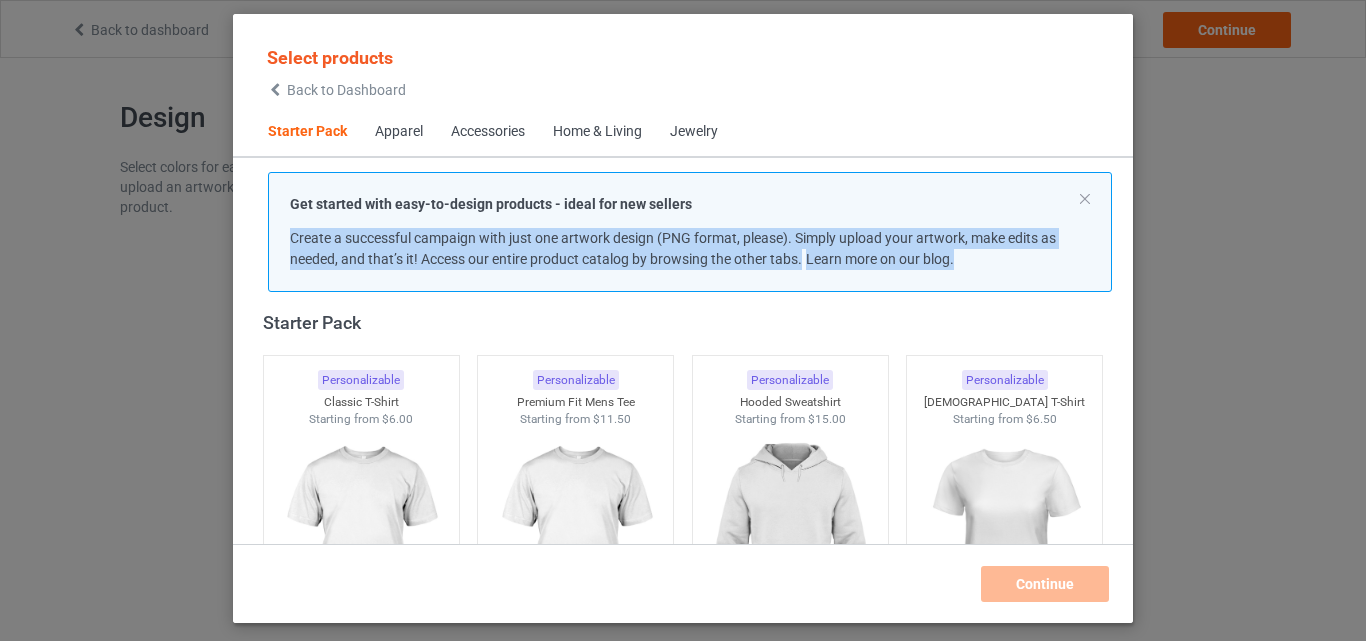click on "Create a successful campaign with just one artwork design (PNG format, please). Simply upload your artwork, make edits as needed, and that’s it! Access our entire product catalog by browsing the other tabs. Learn more on our blog." at bounding box center (673, 248) 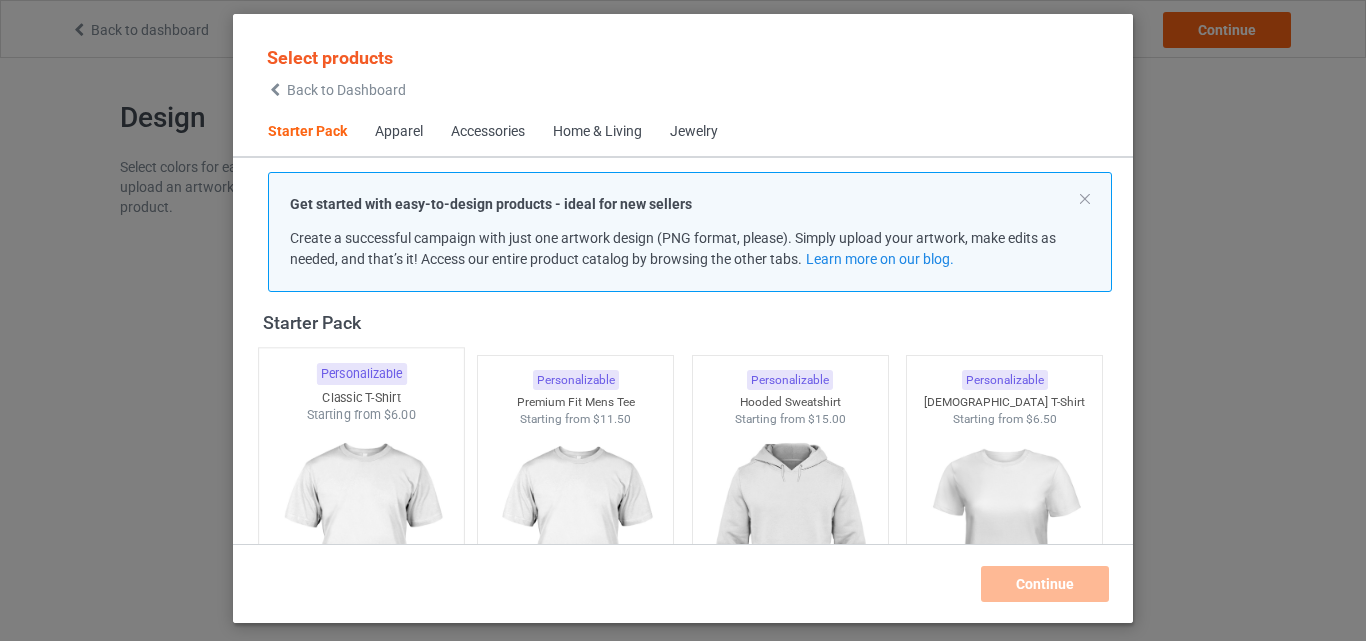 click on "Starting from   $6.00" at bounding box center [361, 414] 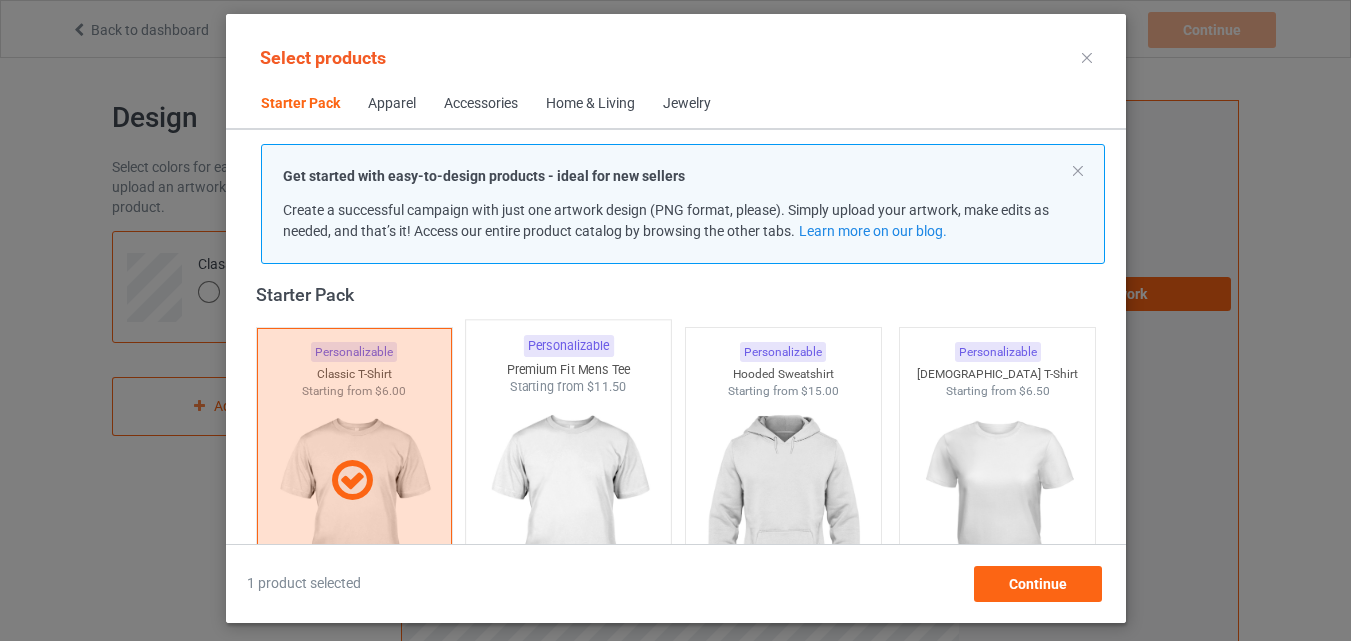 click at bounding box center (568, 513) 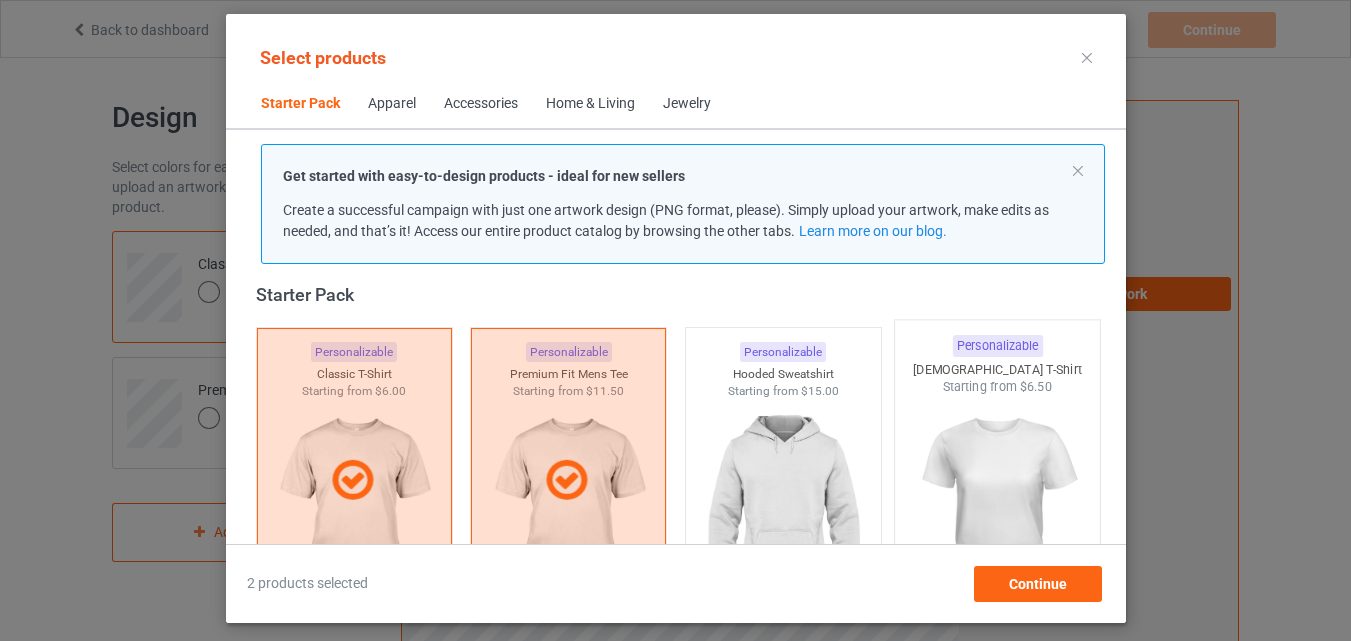 click at bounding box center [997, 513] 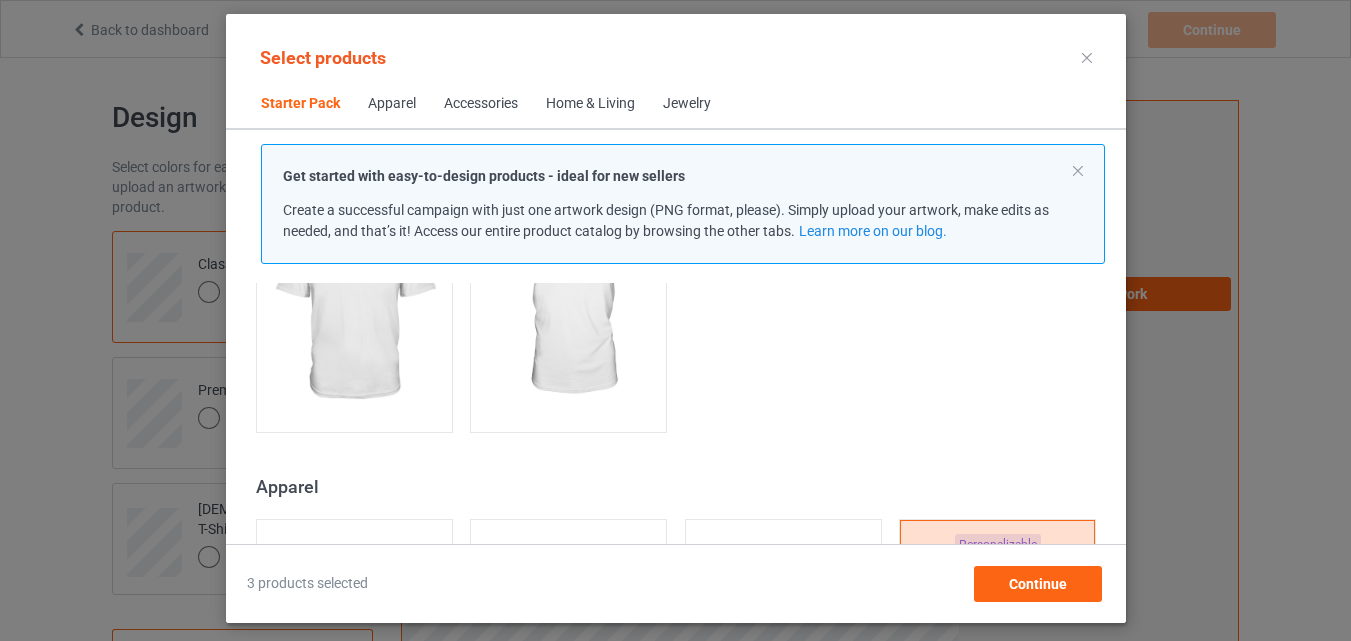 scroll, scrollTop: 586, scrollLeft: 0, axis: vertical 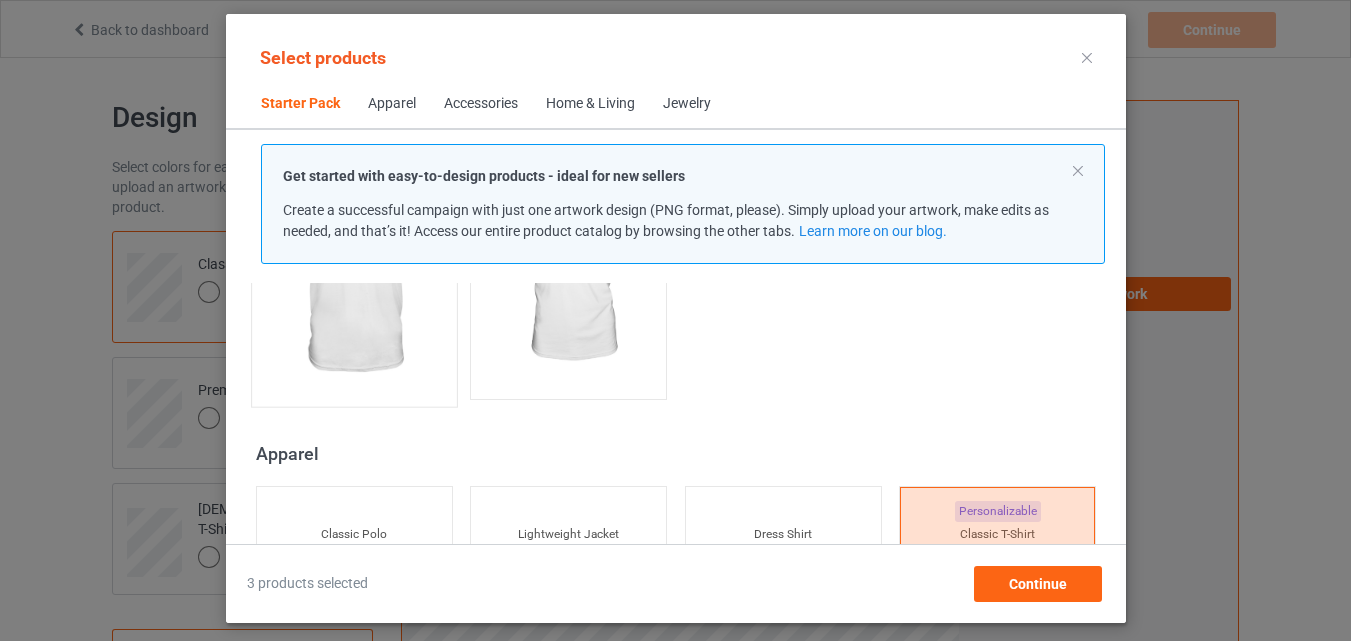 click at bounding box center [354, 278] 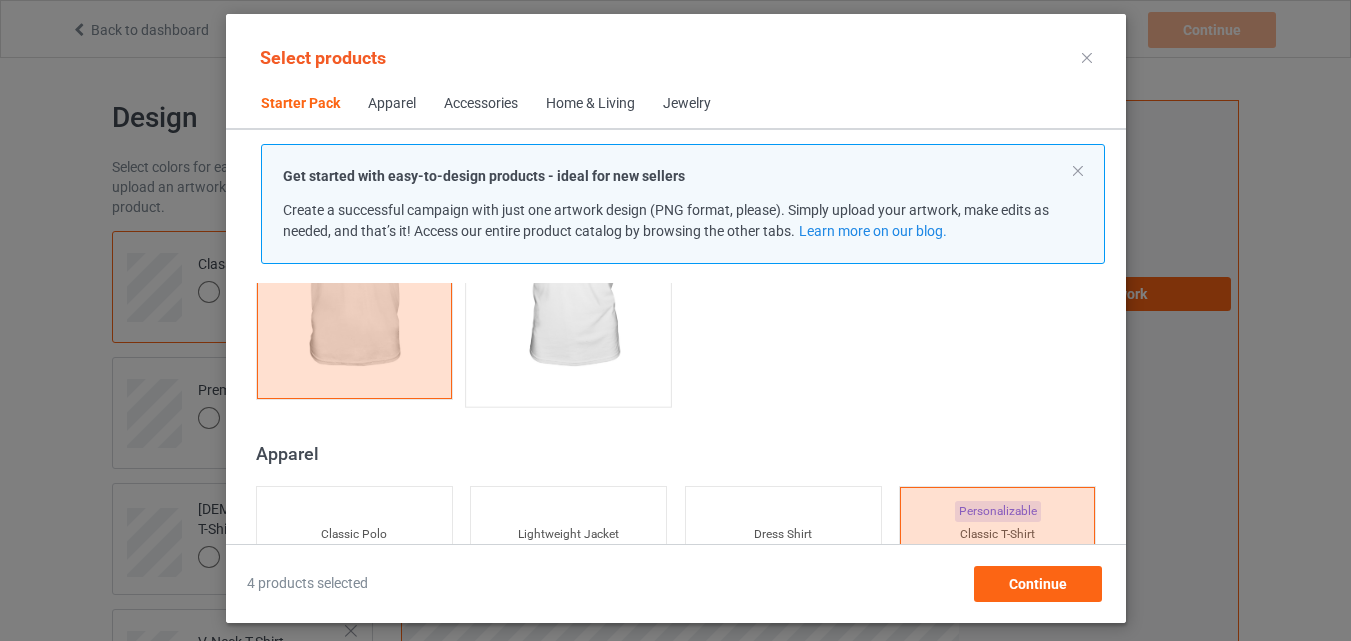 click at bounding box center [568, 278] 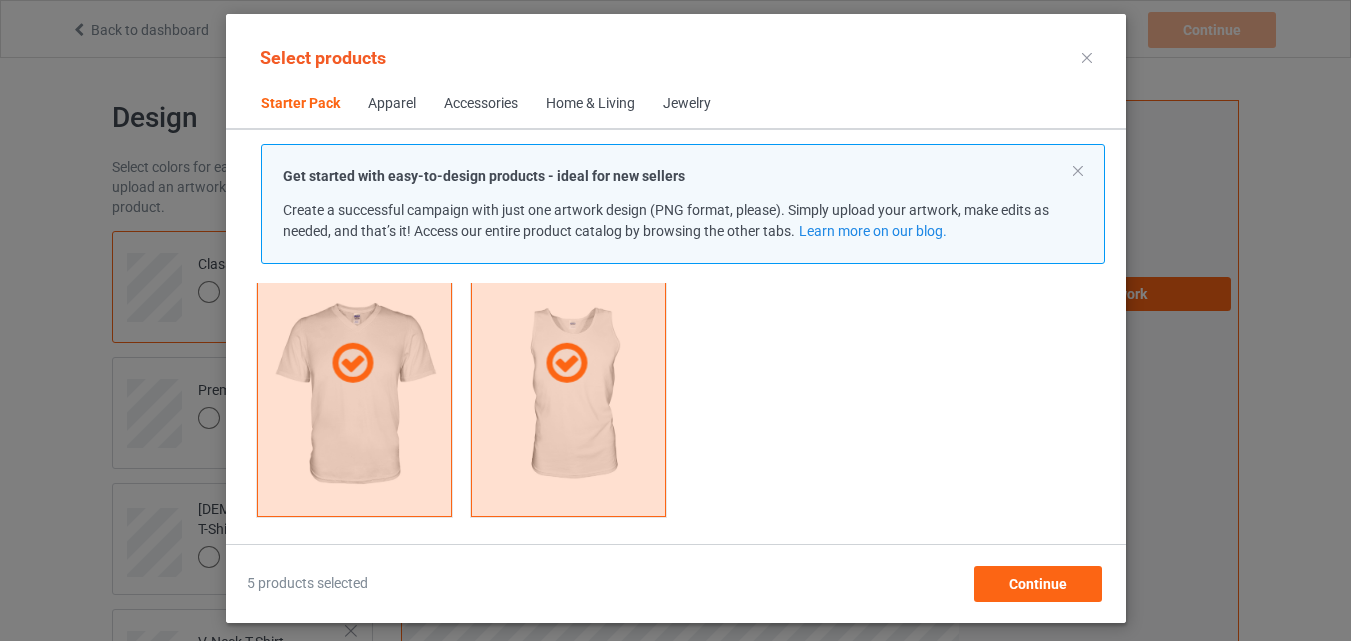 scroll, scrollTop: 466, scrollLeft: 0, axis: vertical 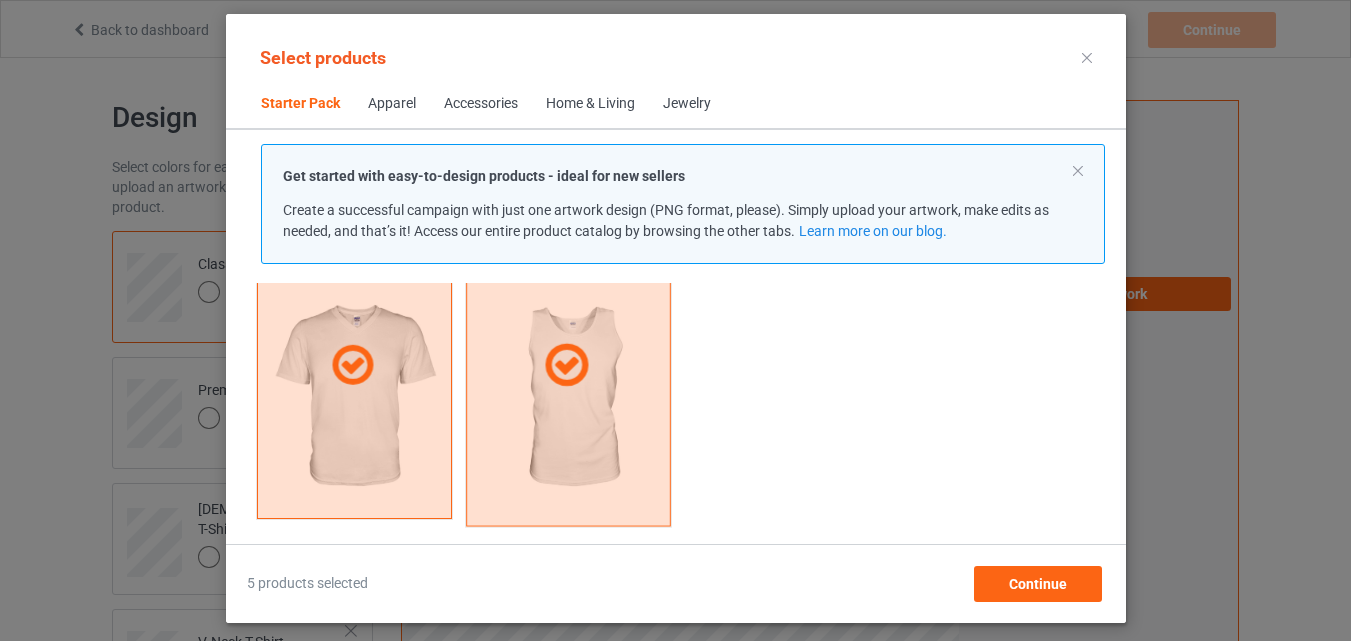 click at bounding box center [566, 366] 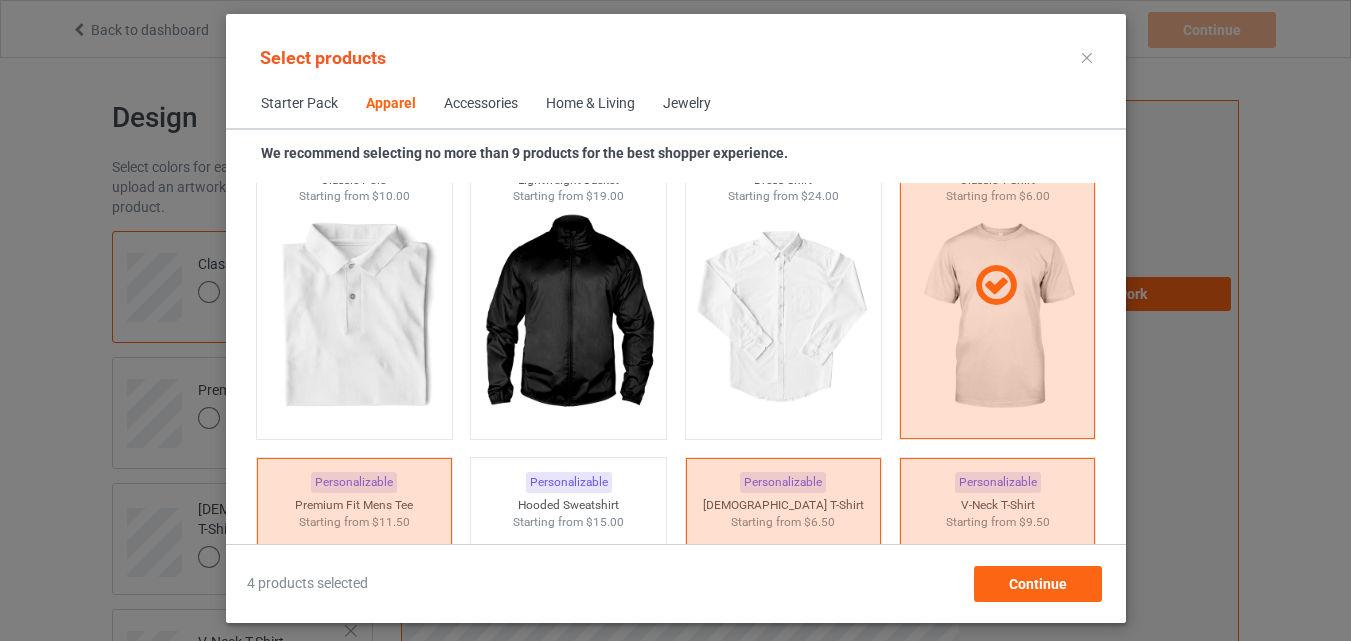 scroll, scrollTop: 866, scrollLeft: 0, axis: vertical 